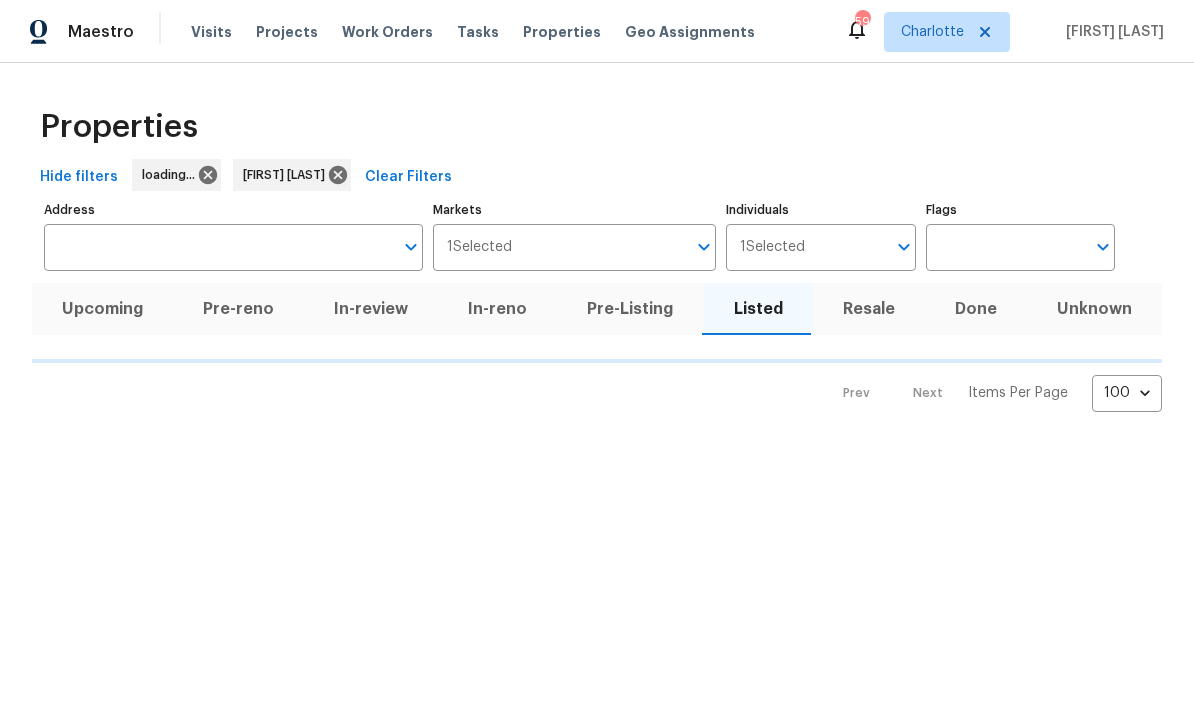 scroll, scrollTop: 0, scrollLeft: 0, axis: both 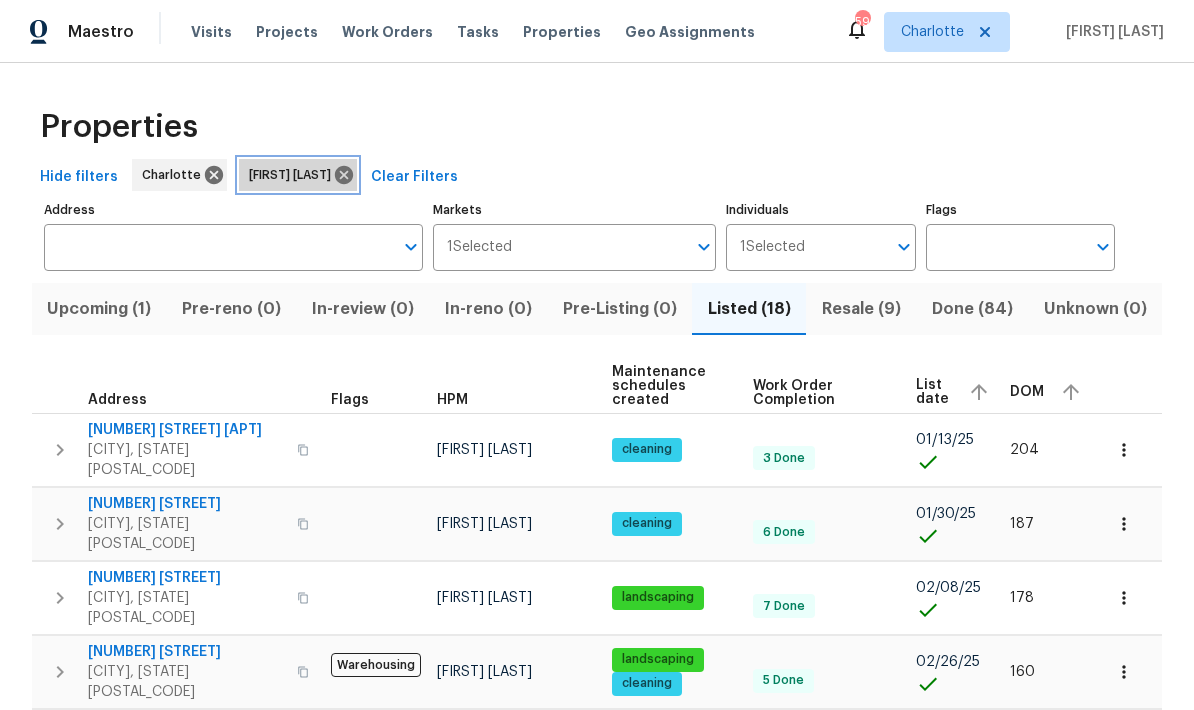 click 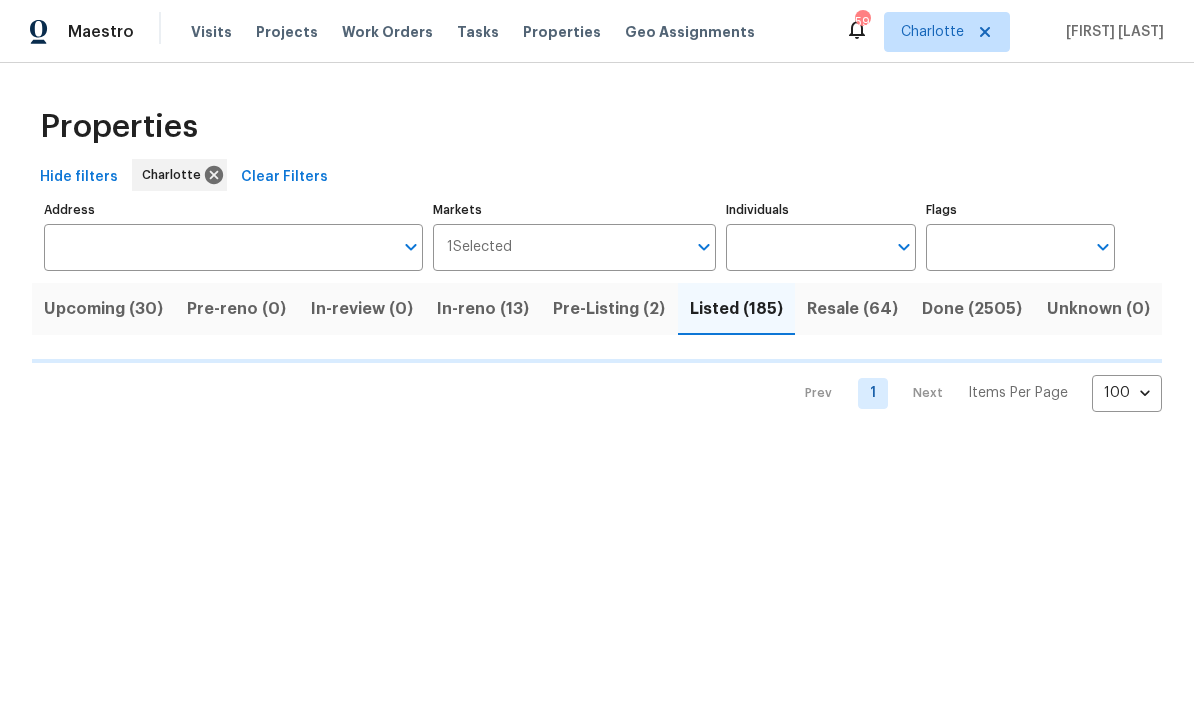 click on "Upcoming (30)" at bounding box center [103, 309] 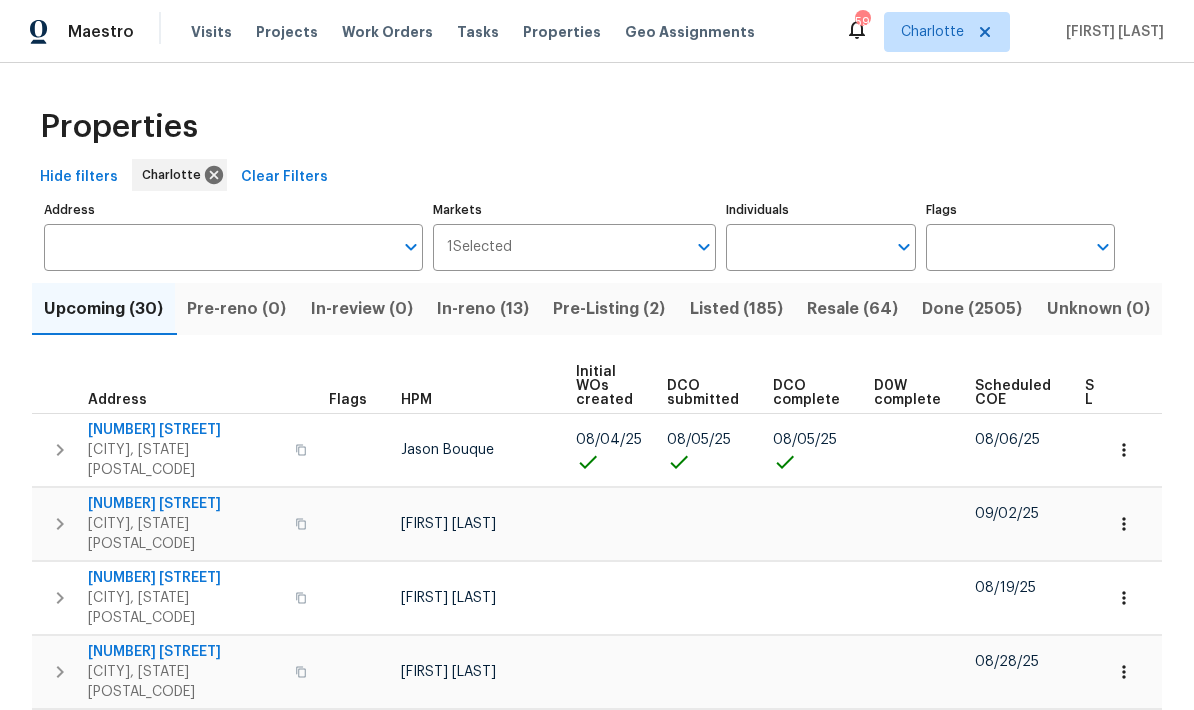 click on "Scheduled COE" at bounding box center [1013, 393] 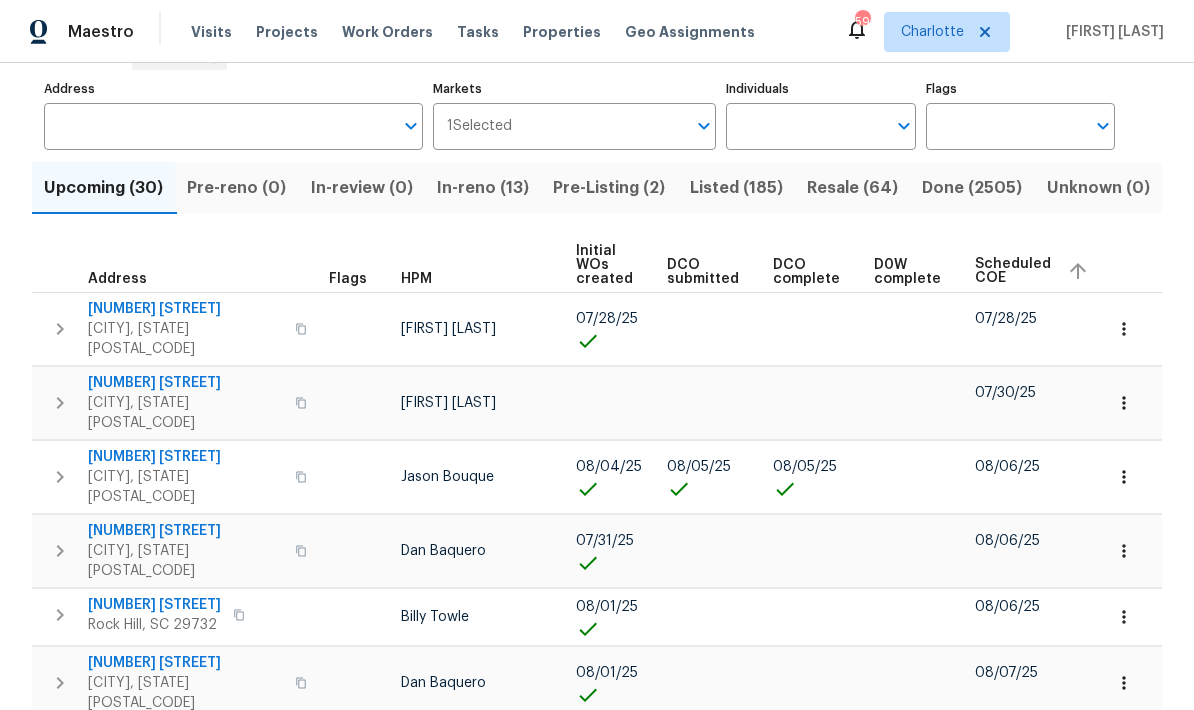 scroll, scrollTop: 116, scrollLeft: 0, axis: vertical 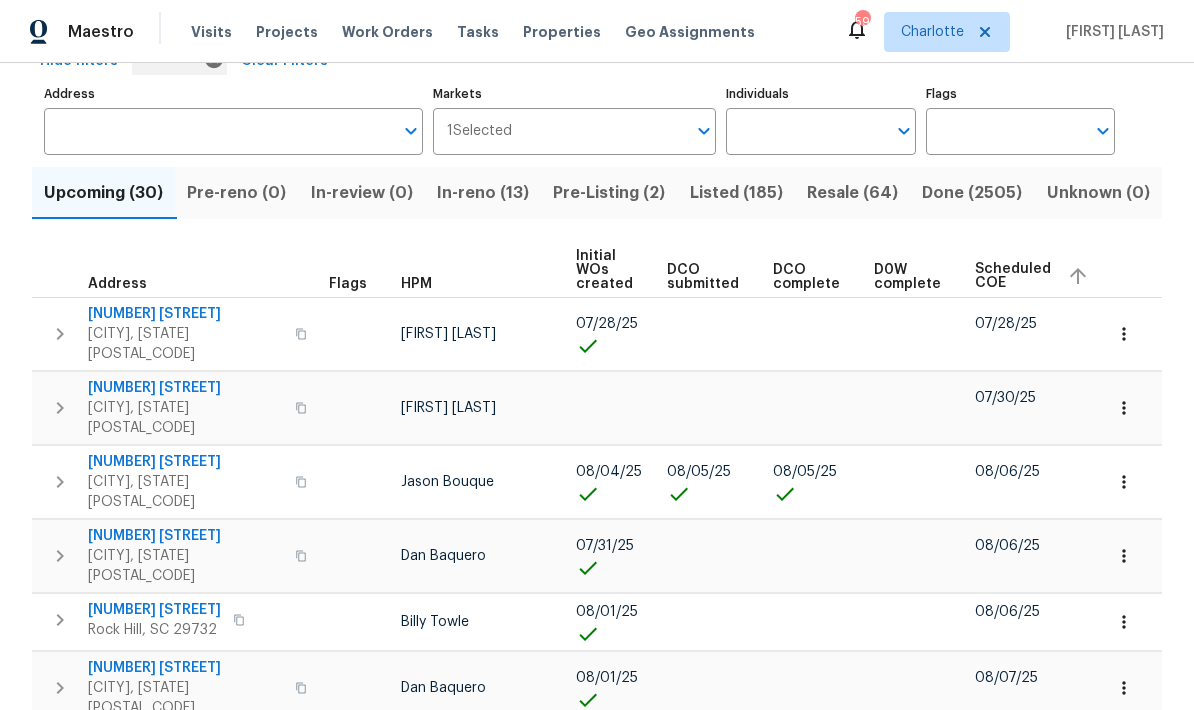 click on "Individuals" at bounding box center (805, 131) 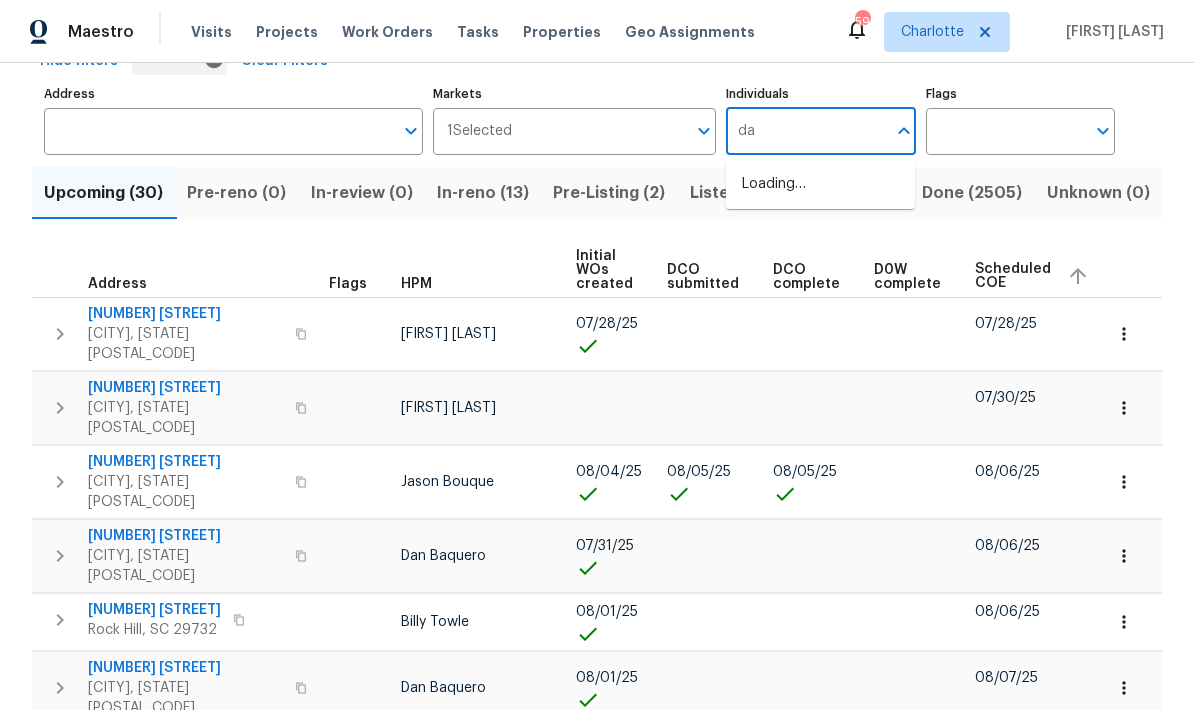 type on "dan" 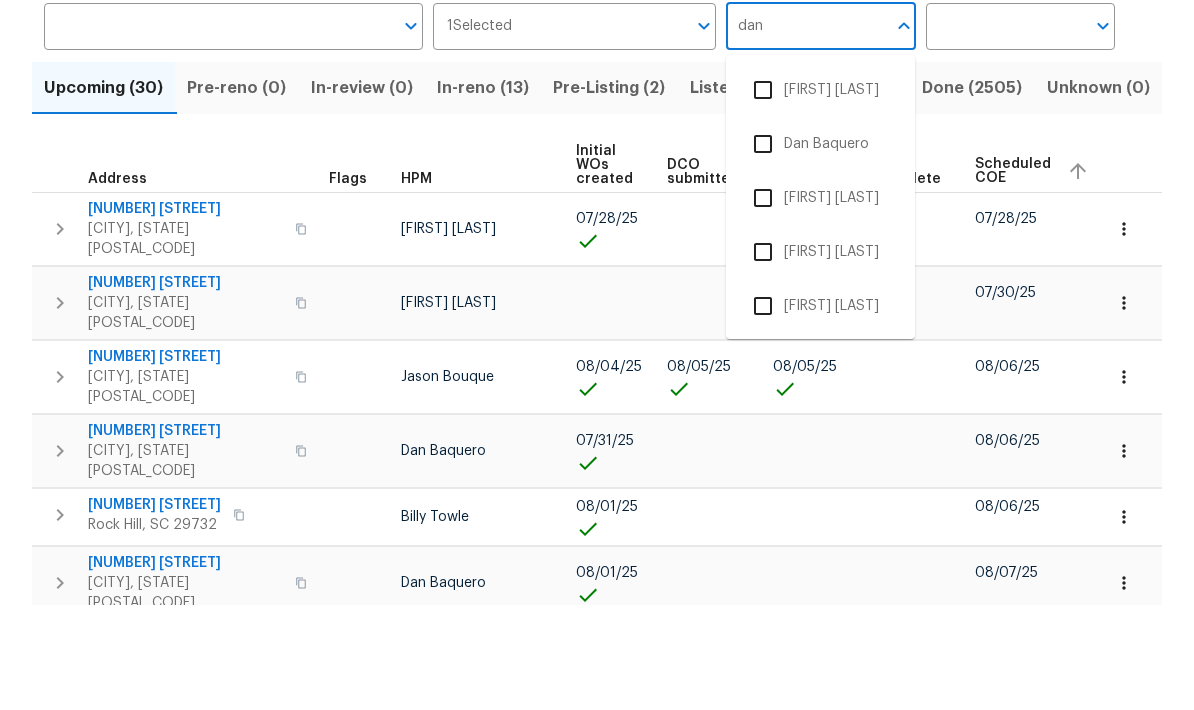 click at bounding box center [763, 249] 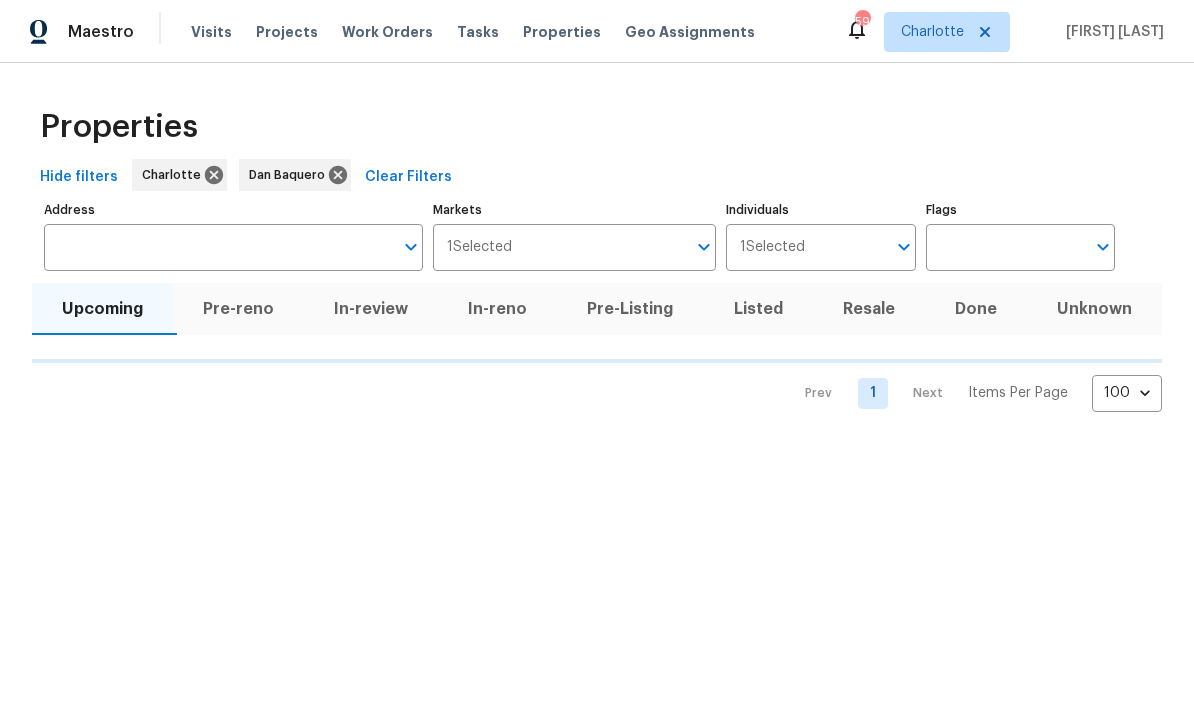 scroll, scrollTop: 0, scrollLeft: 0, axis: both 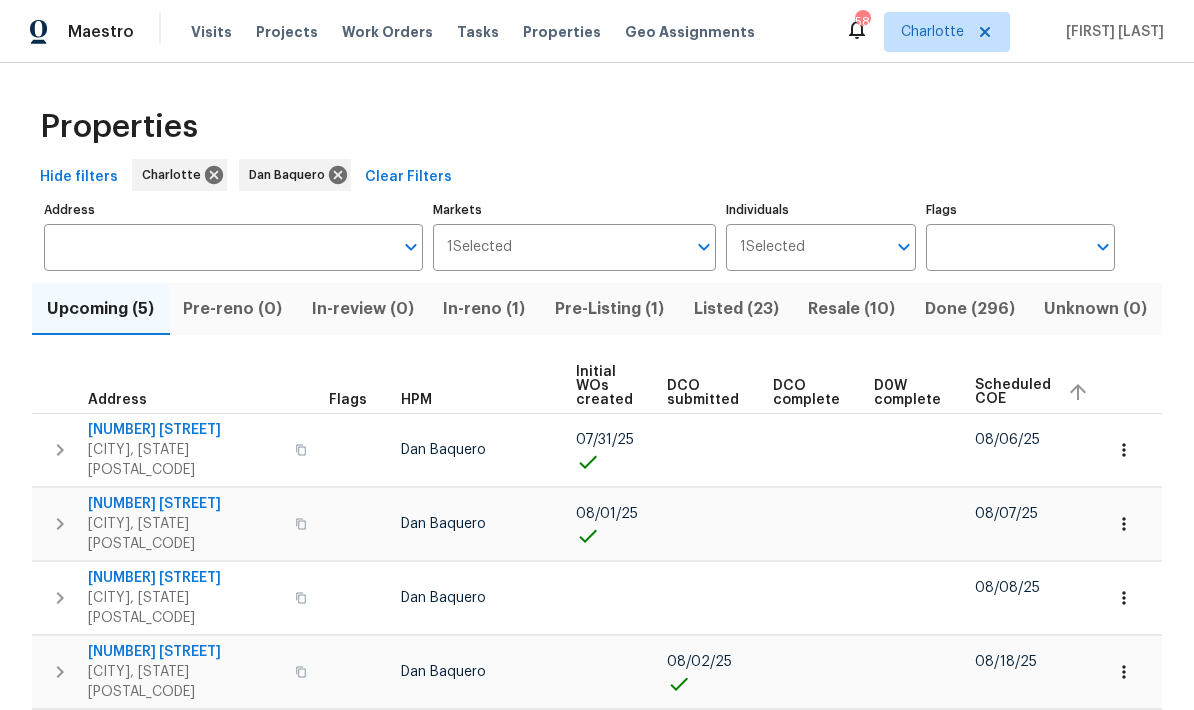 click 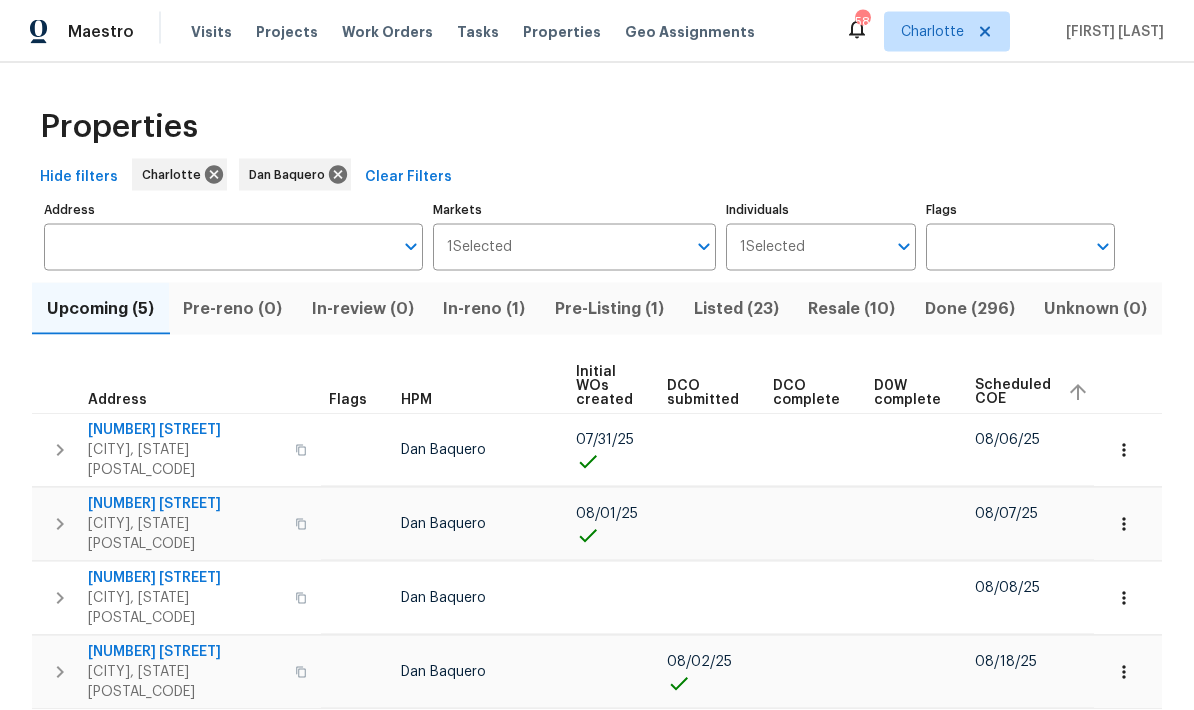 scroll, scrollTop: 75, scrollLeft: 0, axis: vertical 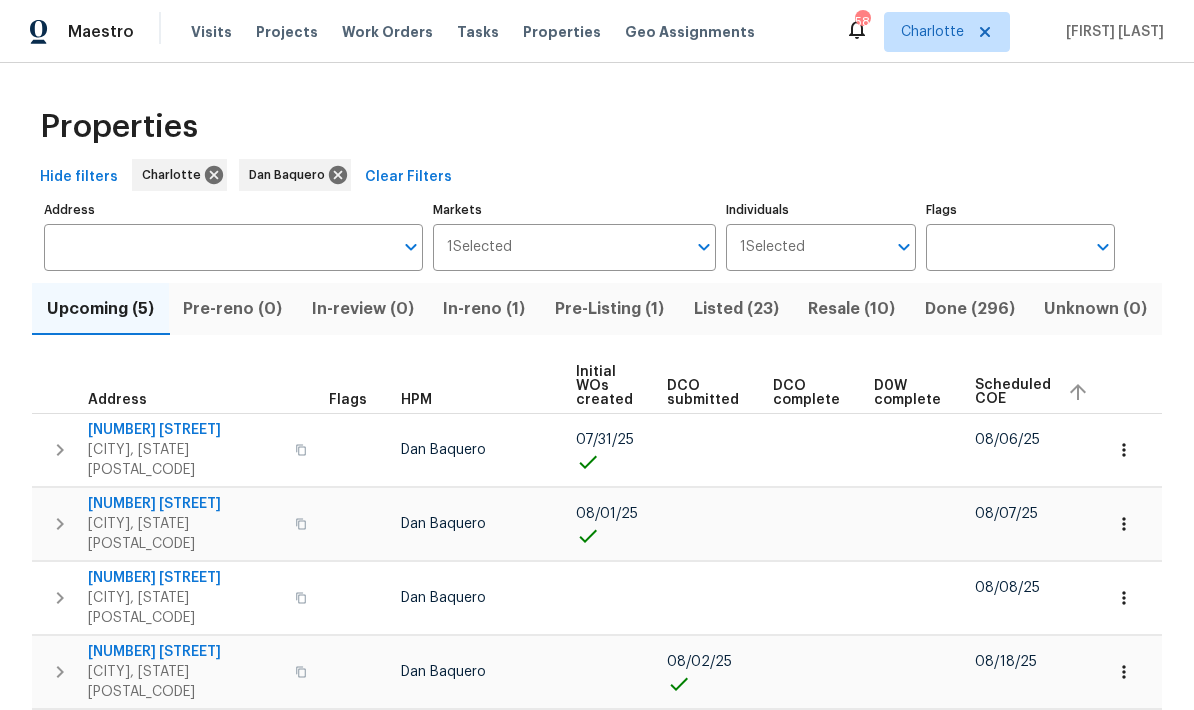 click at bounding box center (1124, 450) 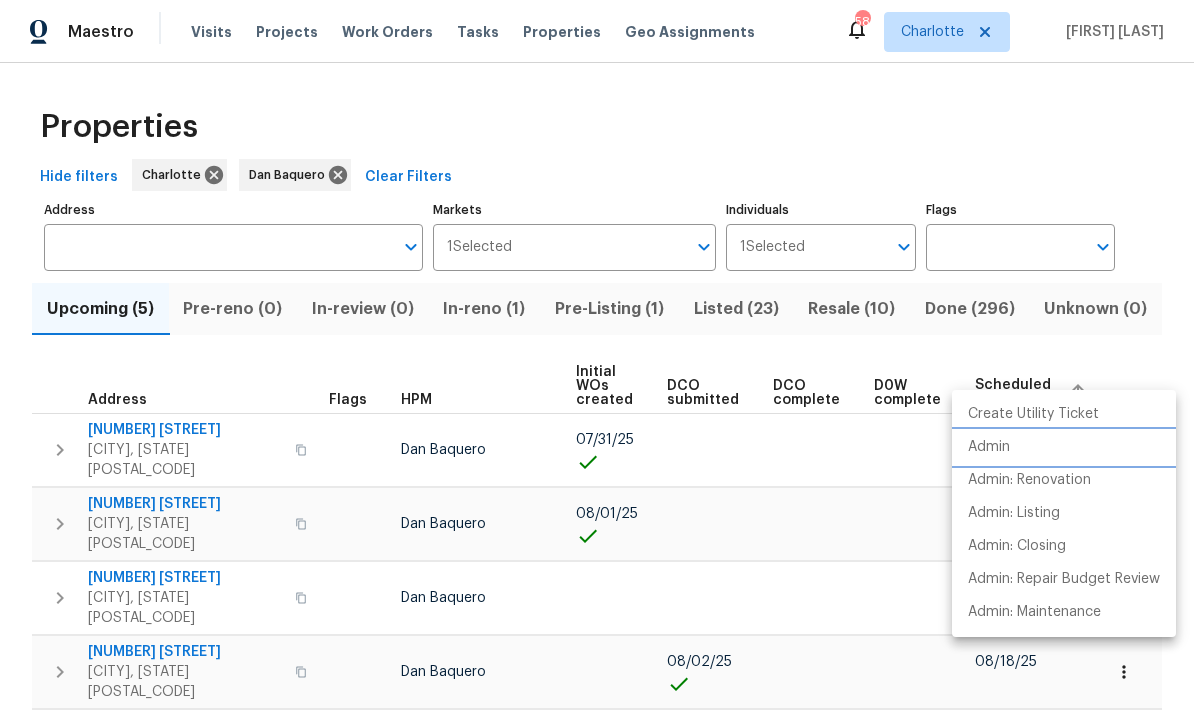 click on "Admin" at bounding box center [989, 447] 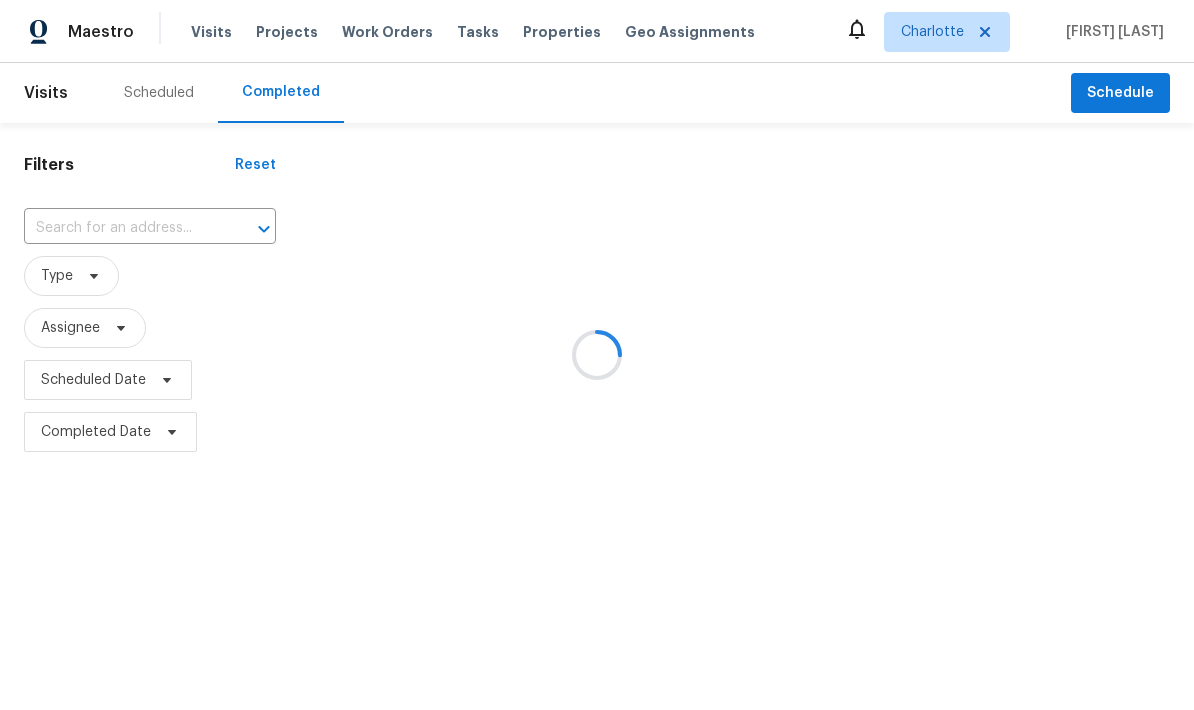 scroll, scrollTop: 0, scrollLeft: 0, axis: both 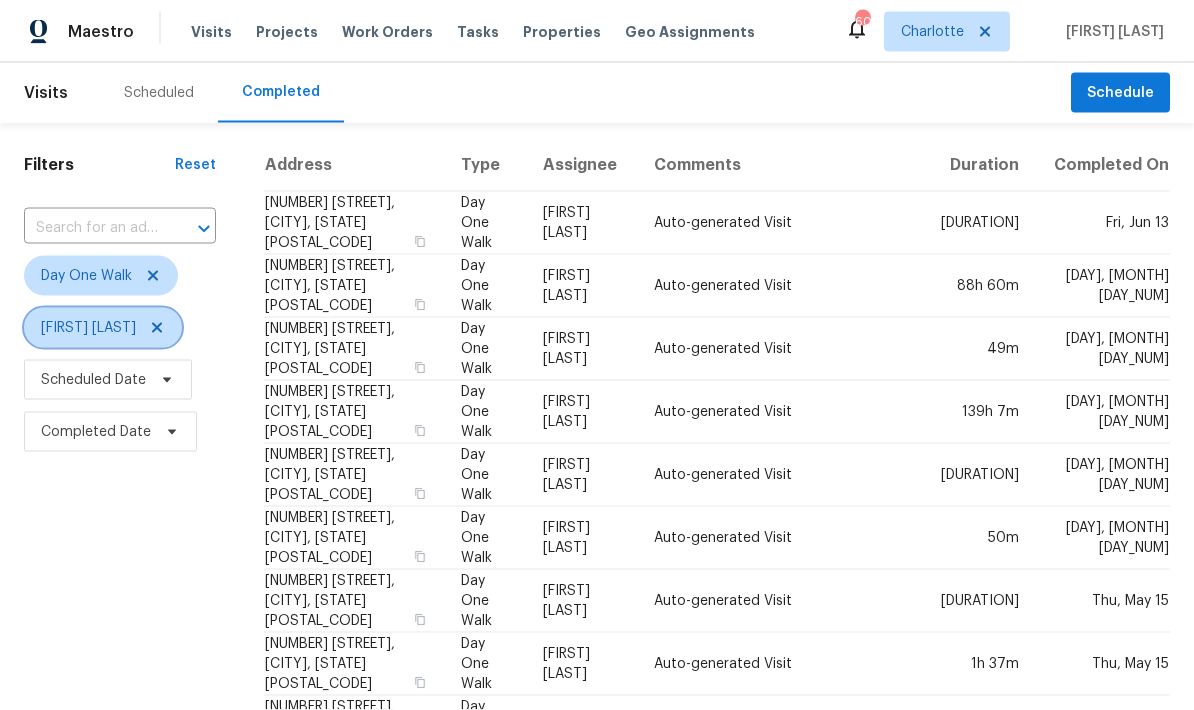 click 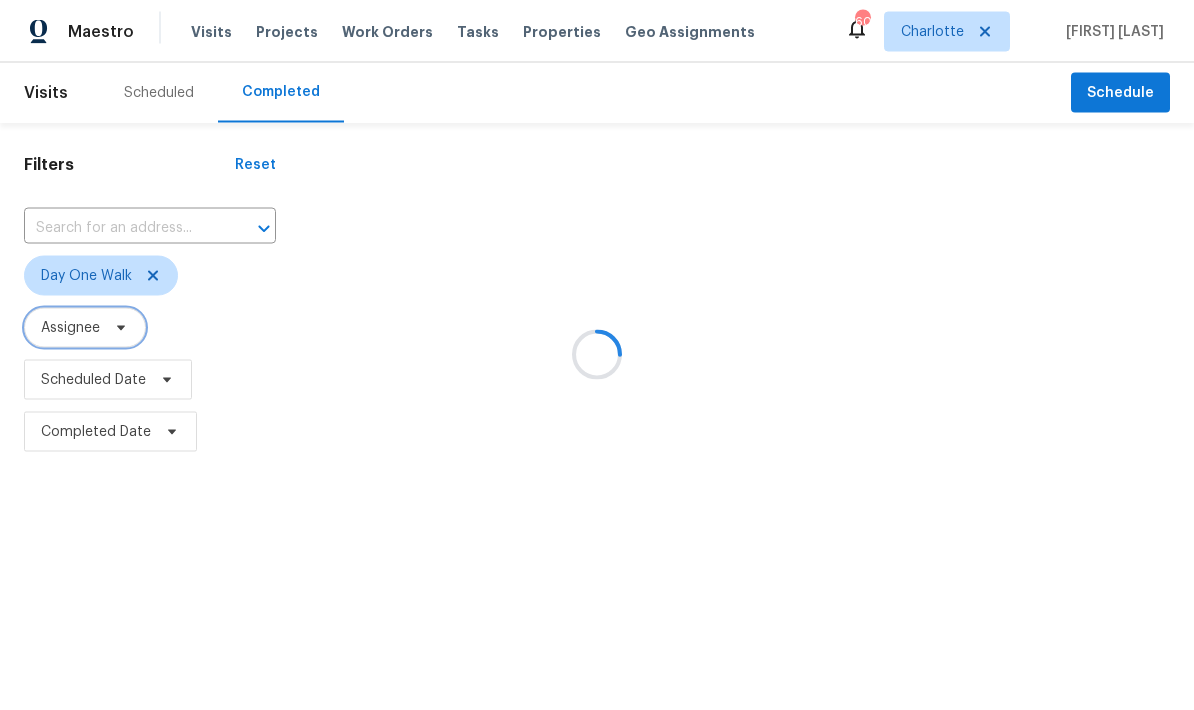 scroll, scrollTop: 0, scrollLeft: 0, axis: both 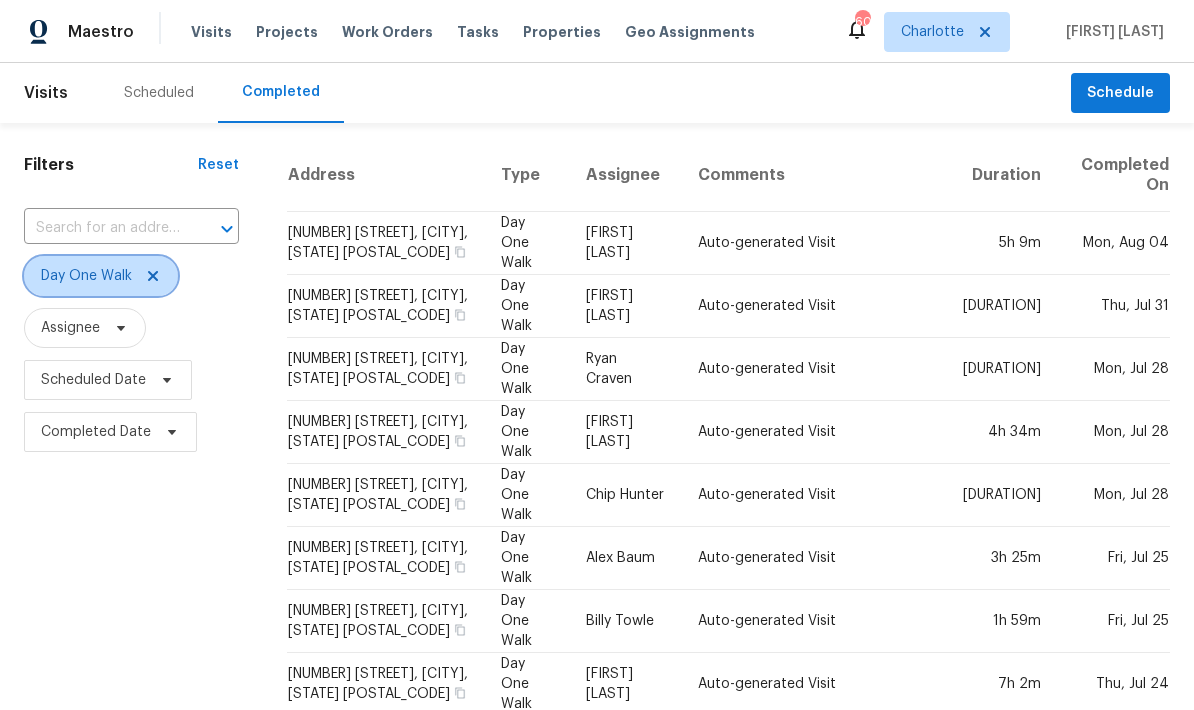 click 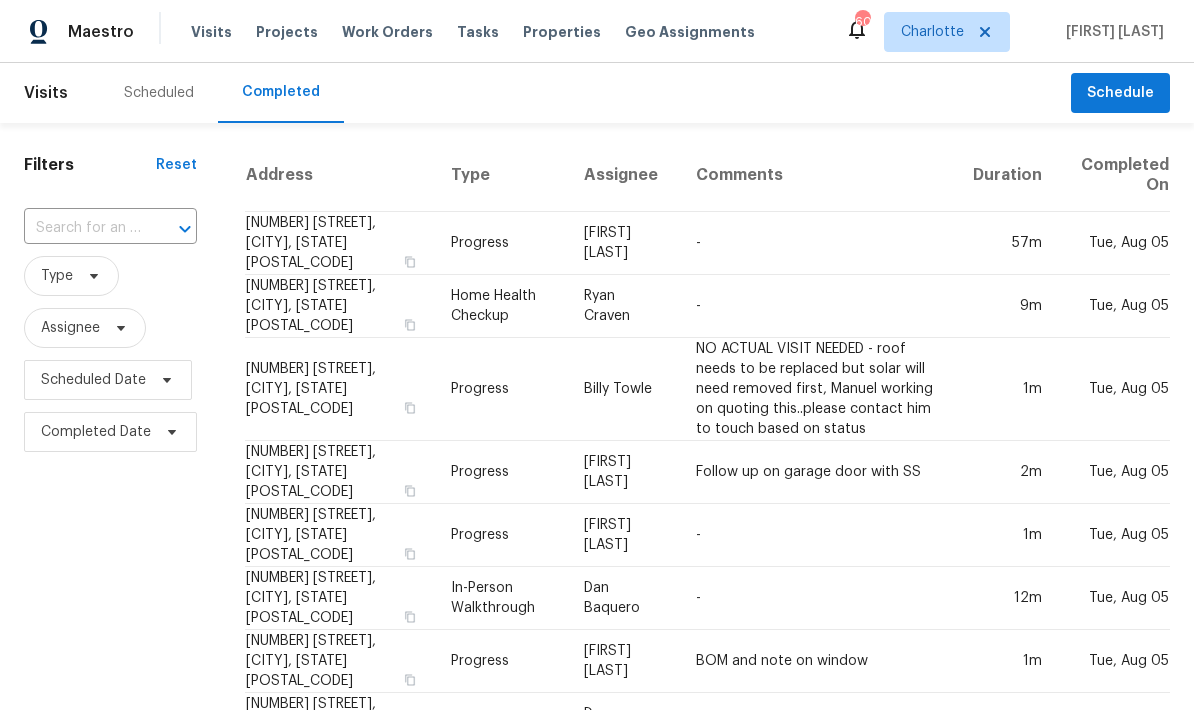 click at bounding box center (82, 228) 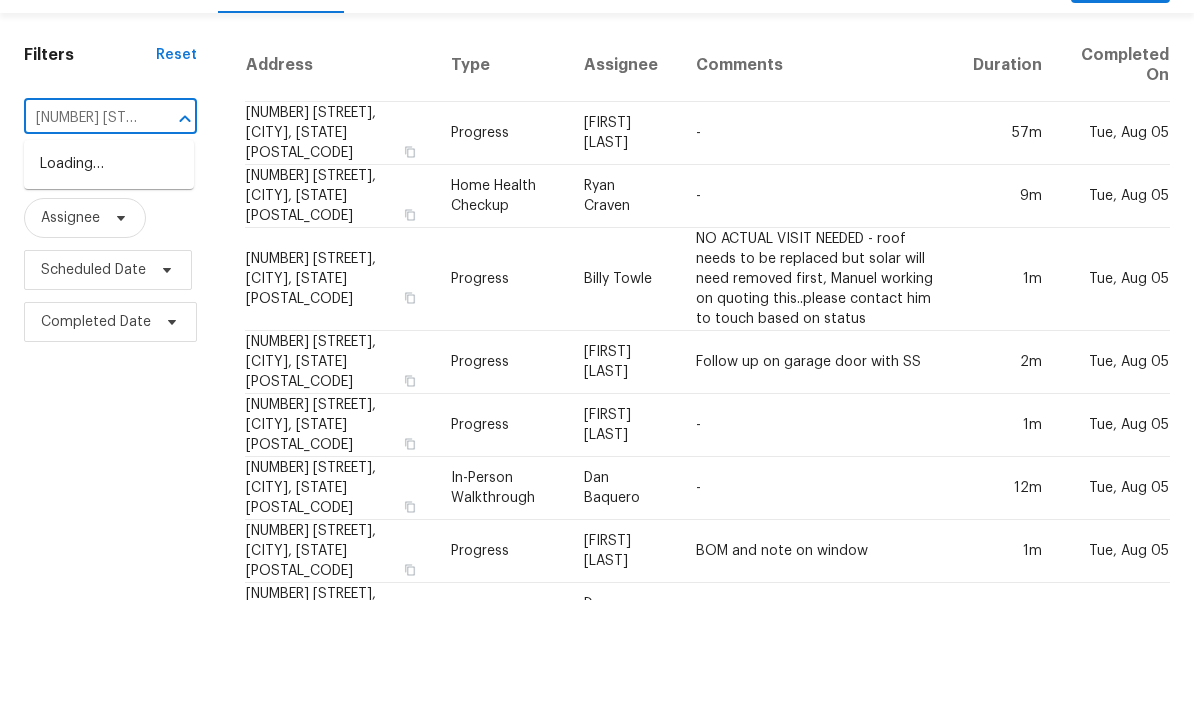 type on "[NUMBER] [STREET]" 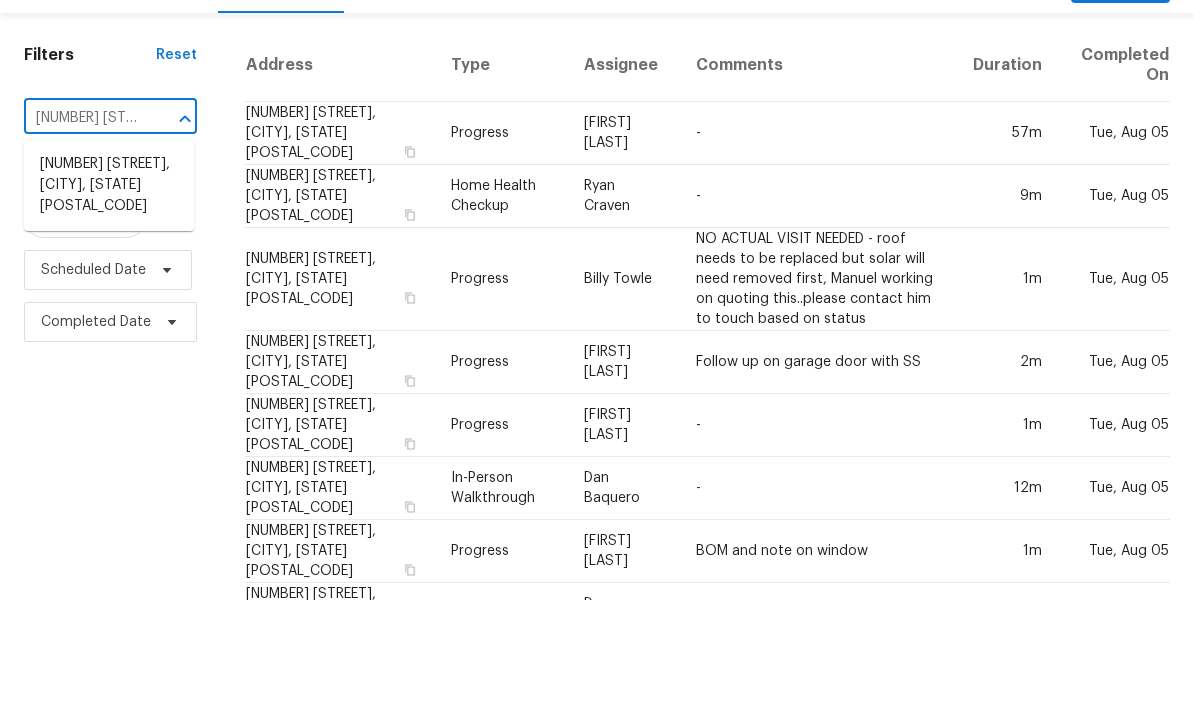 click on "[NUMBER] [STREET], [CITY], [STATE] [POSTAL_CODE]" at bounding box center [109, 295] 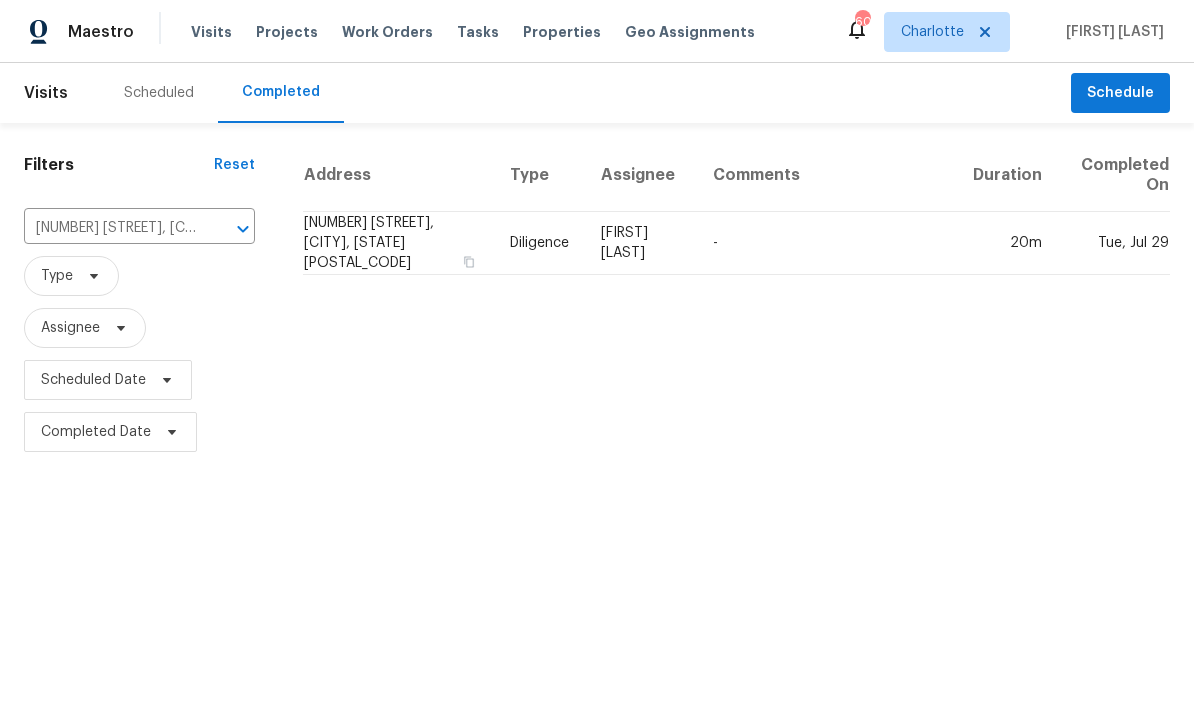 click on "Scheduled" at bounding box center [159, 93] 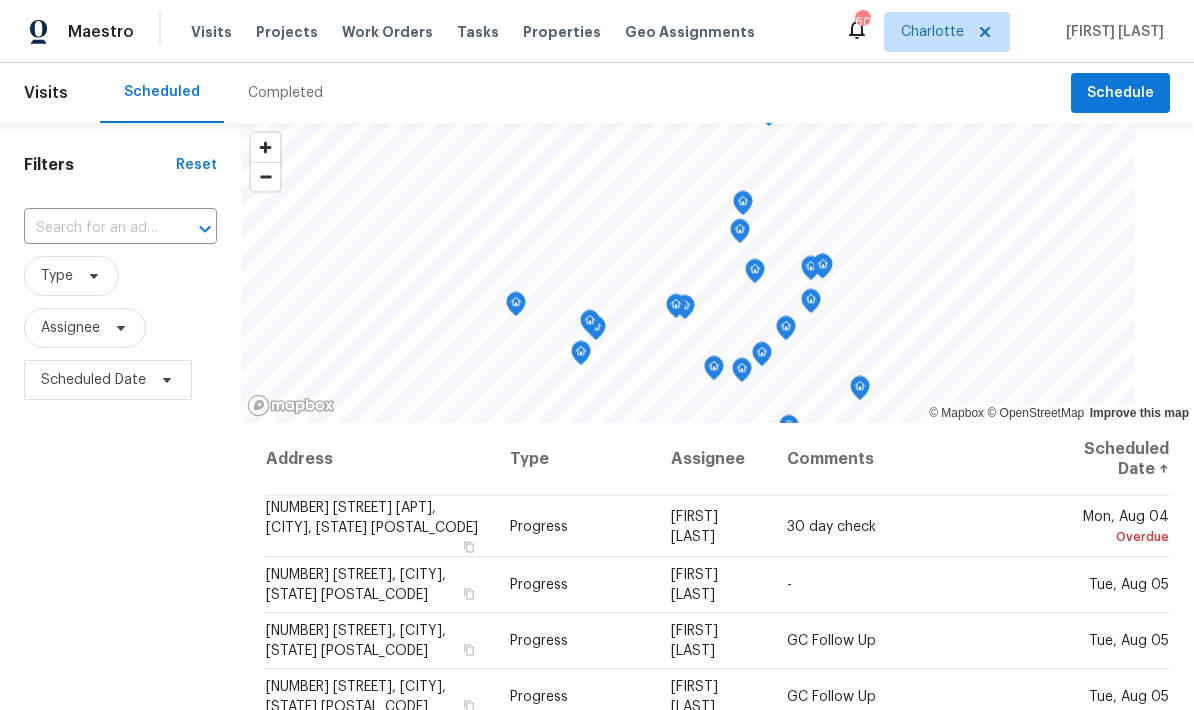 click at bounding box center [92, 228] 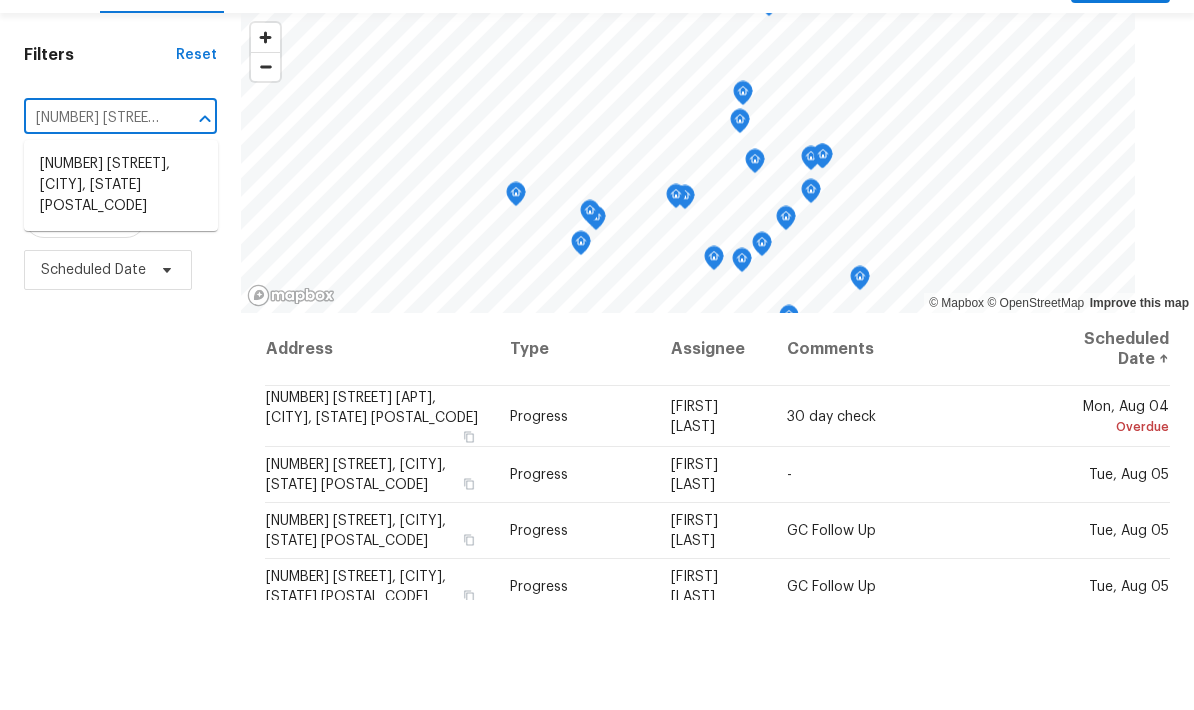 type on "[NUMBER] [STREET]" 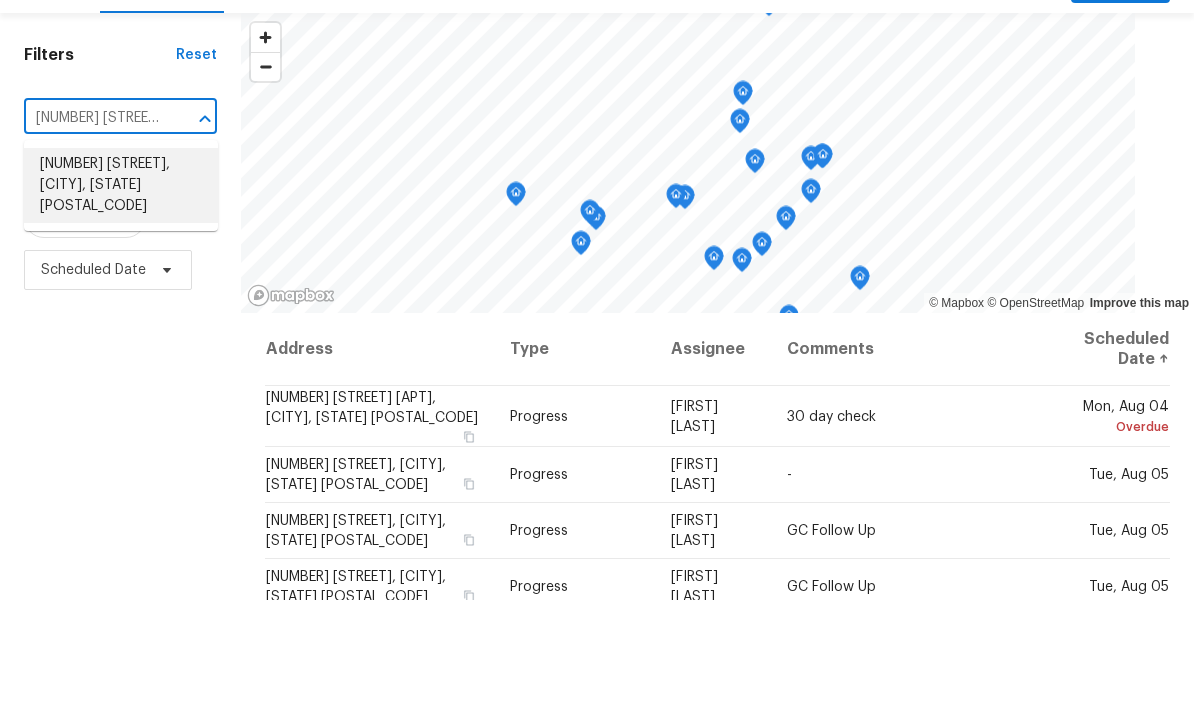 click on "[NUMBER] [STREET], [CITY], [STATE] [POSTAL_CODE]" at bounding box center (121, 295) 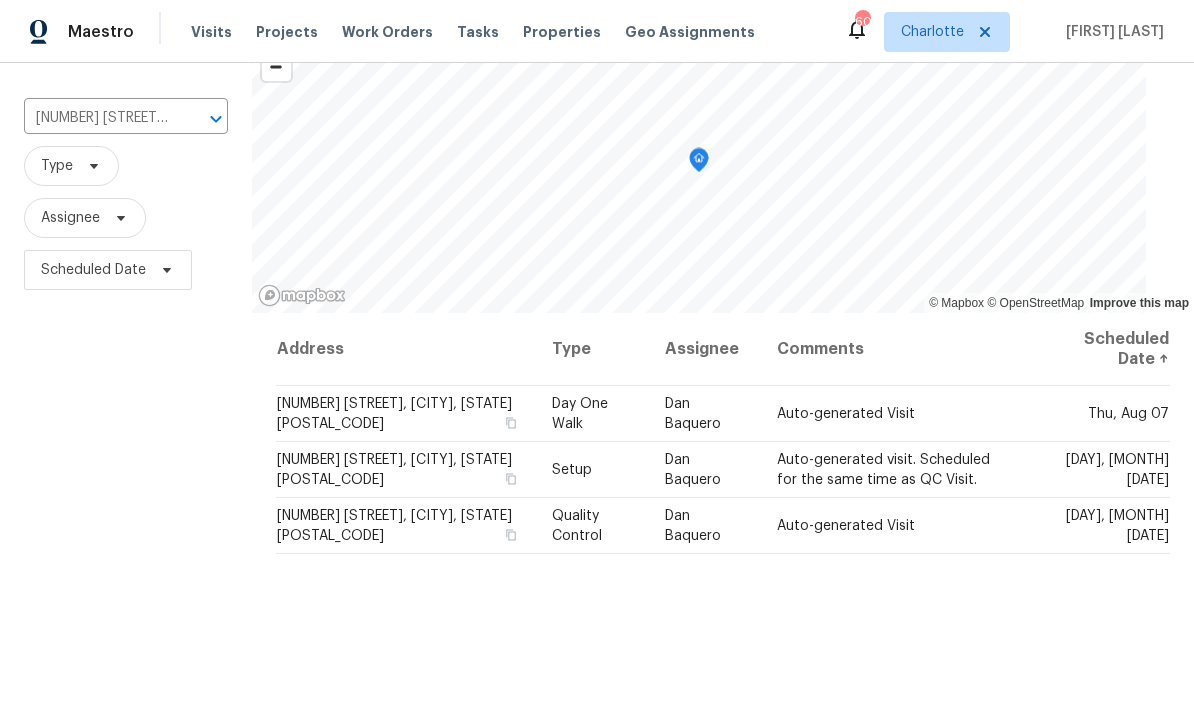 scroll, scrollTop: 91, scrollLeft: 0, axis: vertical 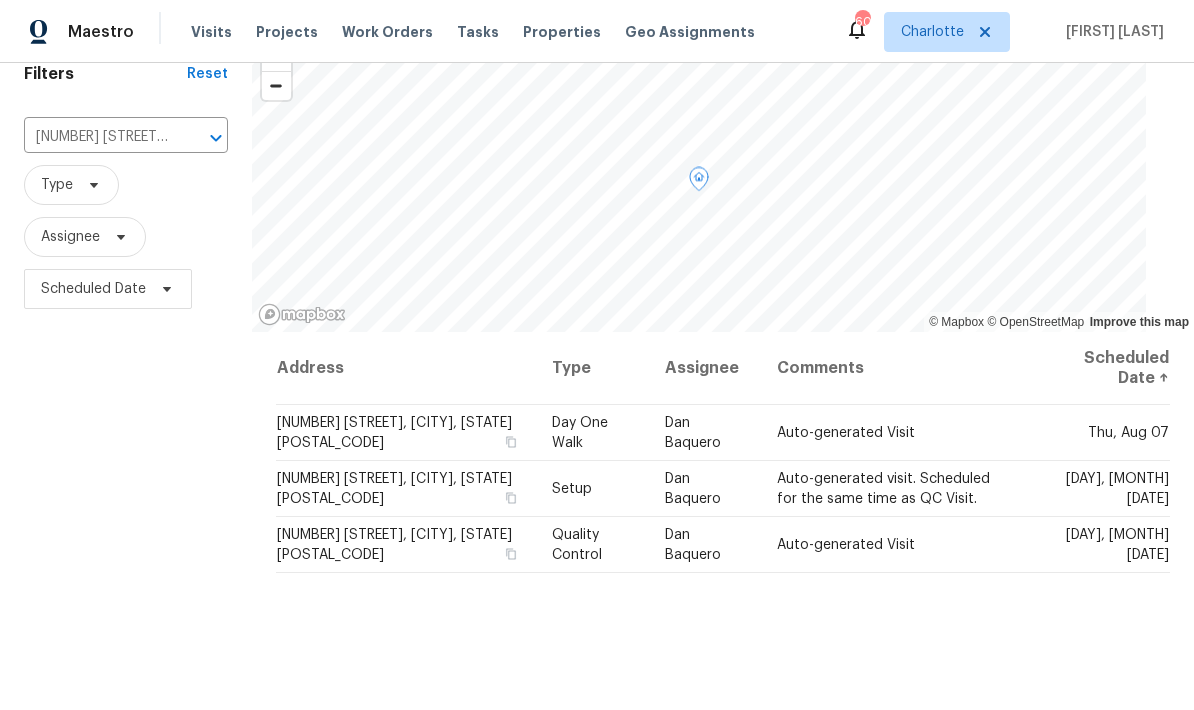 click at bounding box center (0, 0) 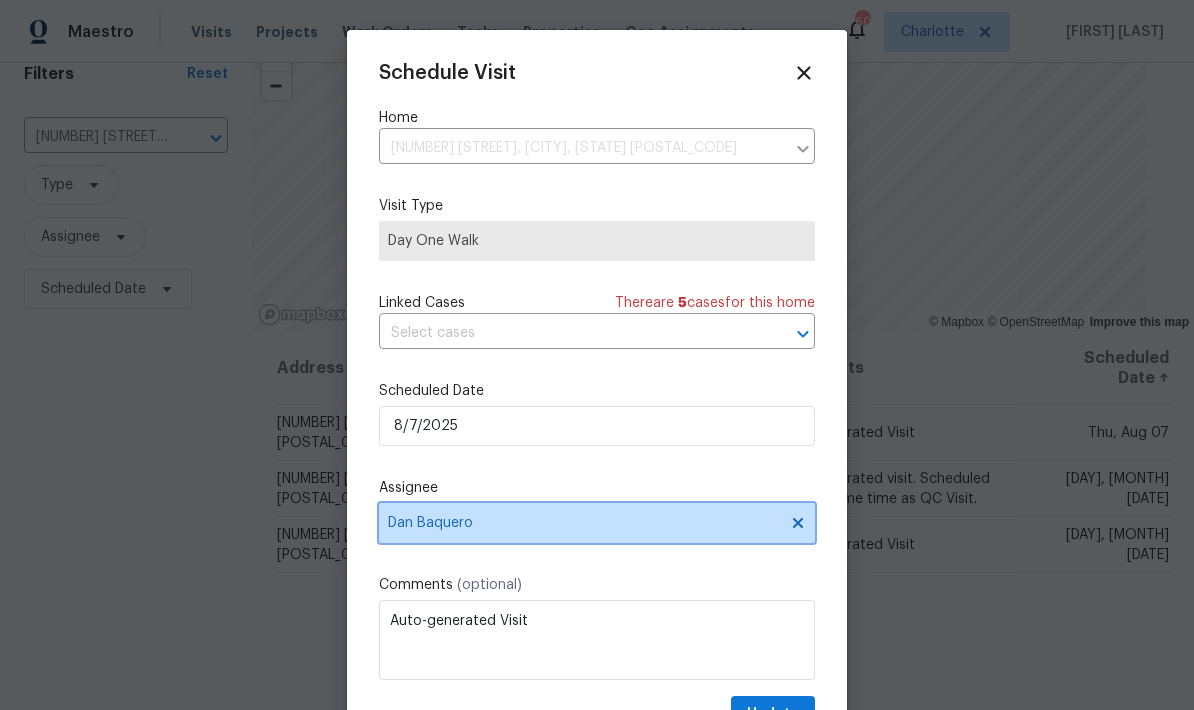 click 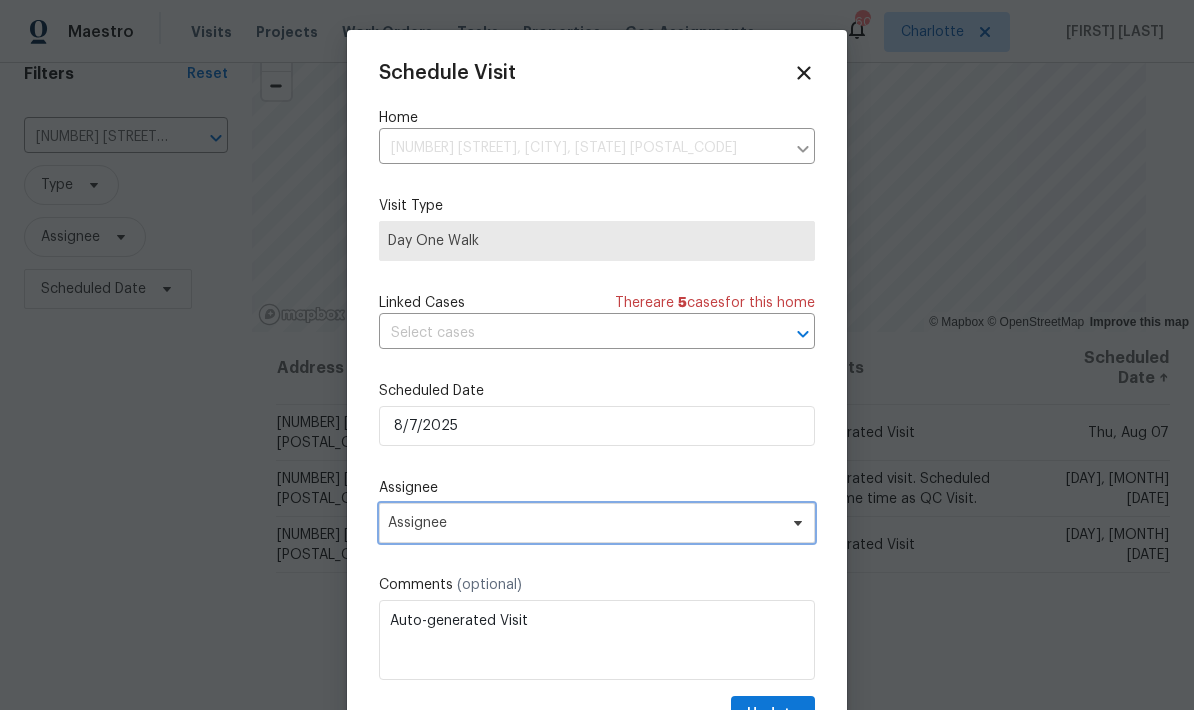 click on "Assignee" at bounding box center [584, 523] 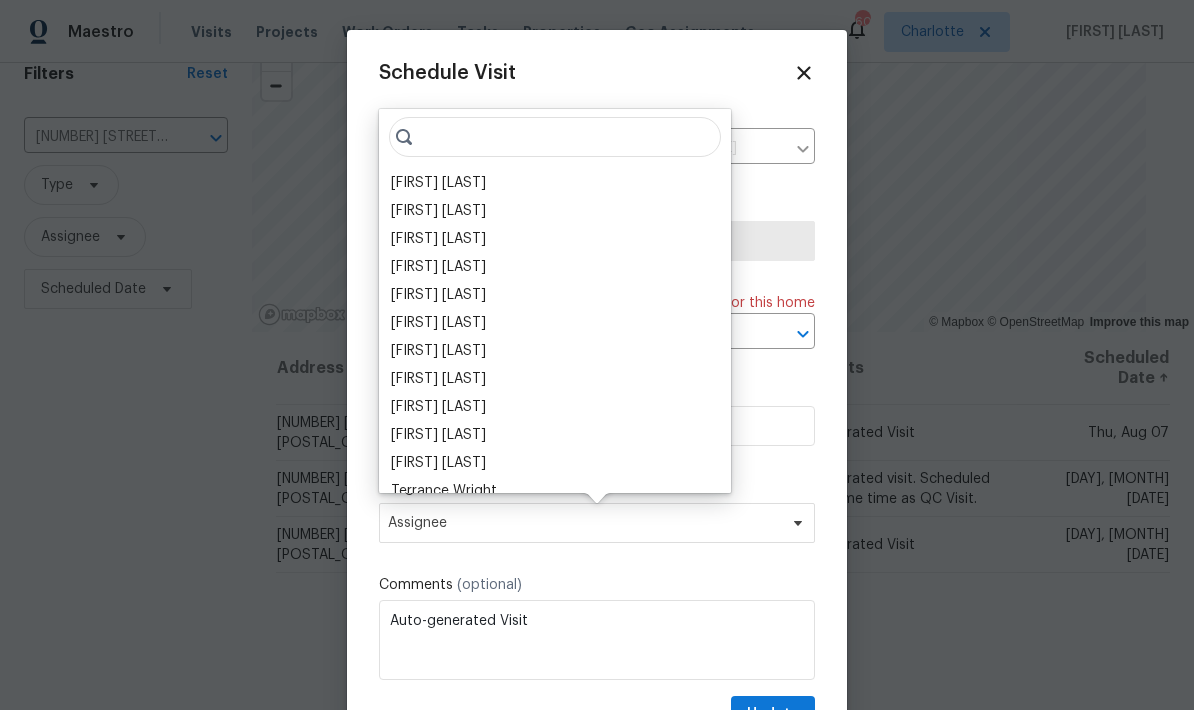click on "[FIRST] [LAST]" at bounding box center [438, 183] 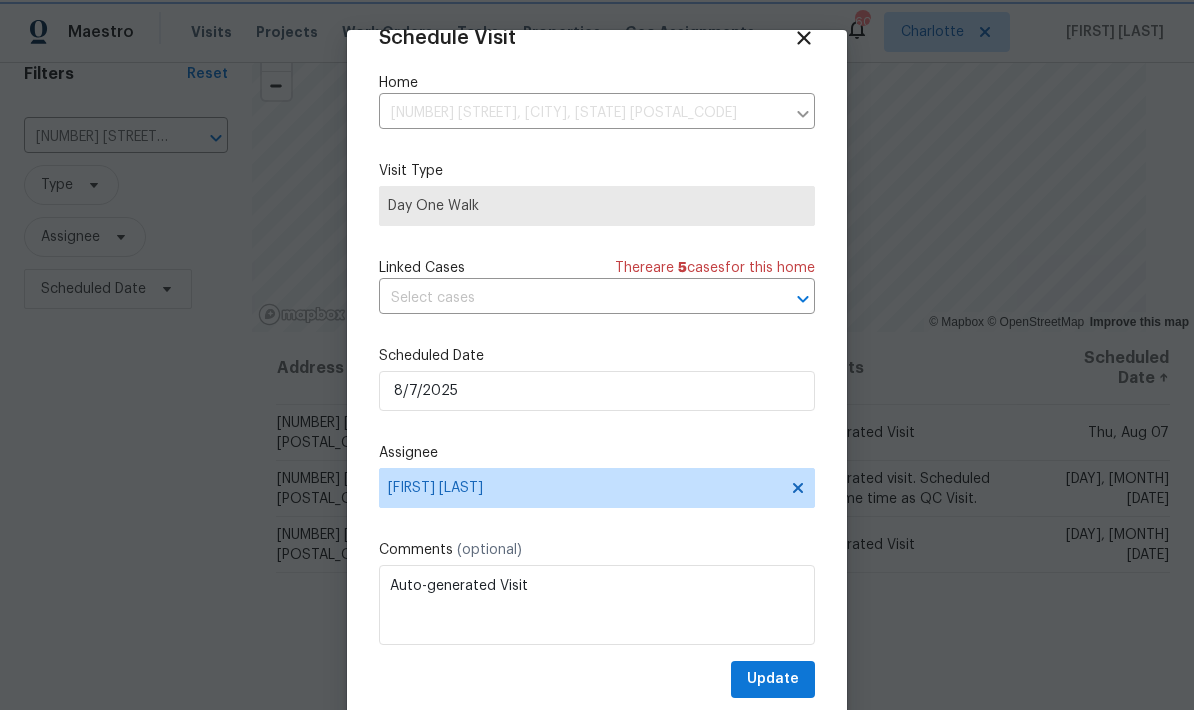 scroll, scrollTop: 39, scrollLeft: 0, axis: vertical 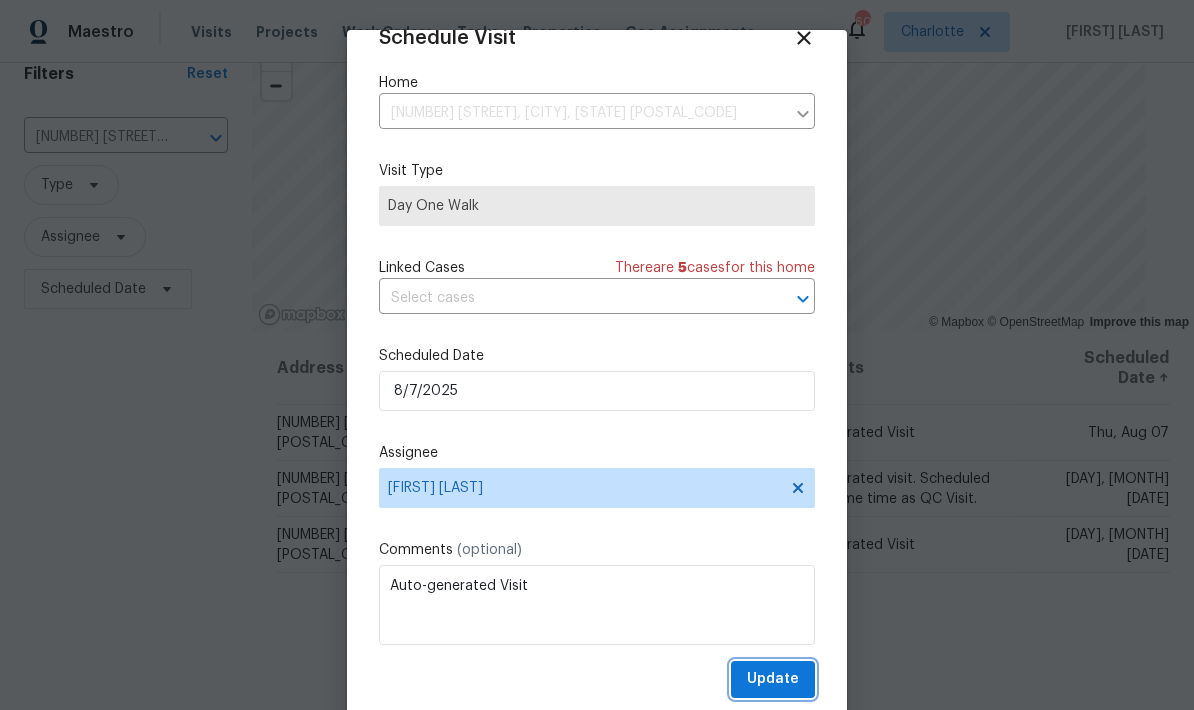 click on "Update" at bounding box center (773, 679) 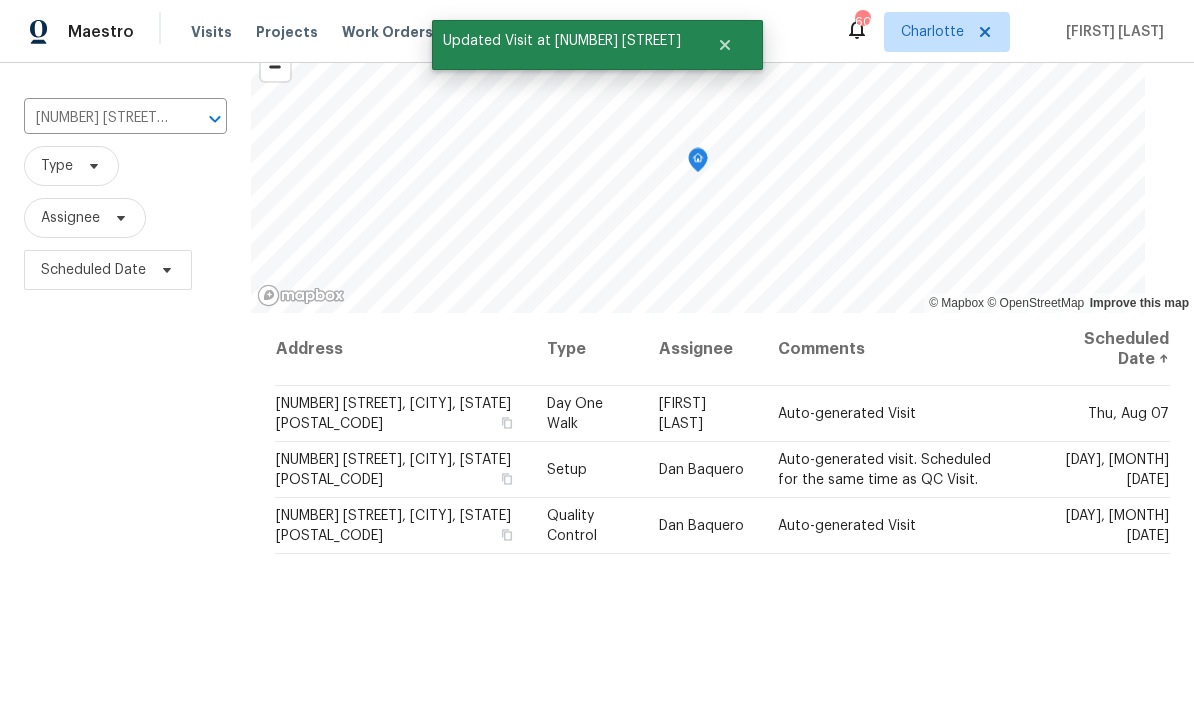 scroll, scrollTop: 116, scrollLeft: 0, axis: vertical 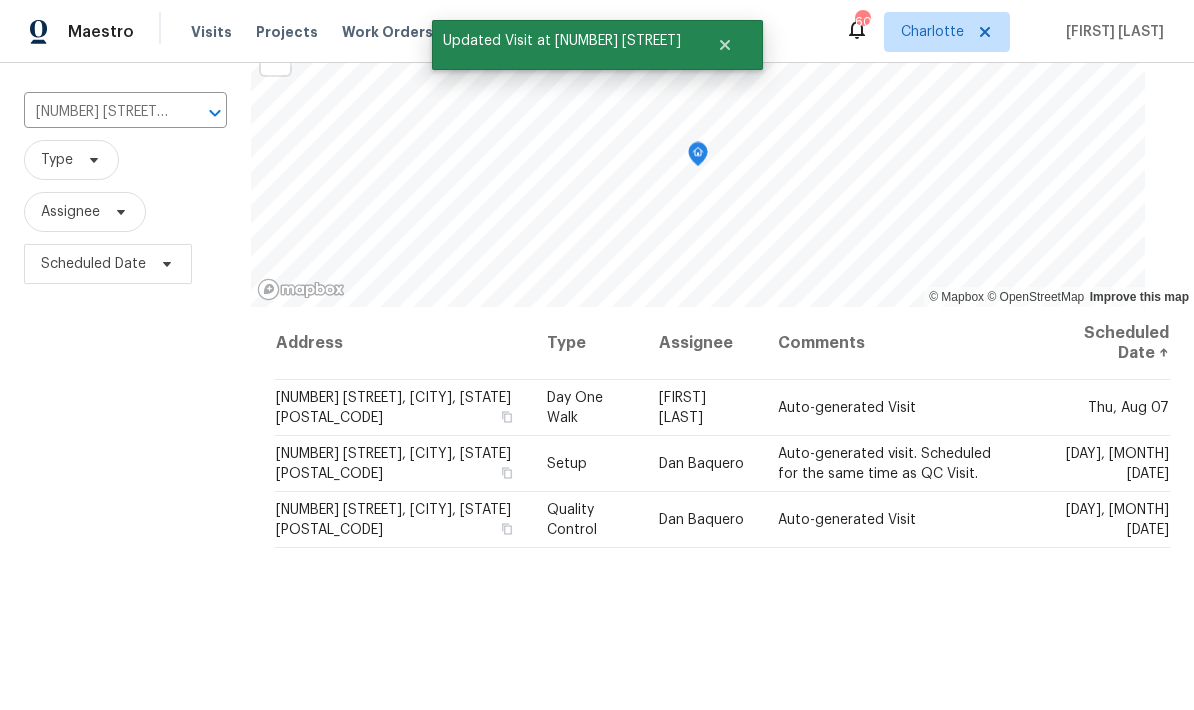 click 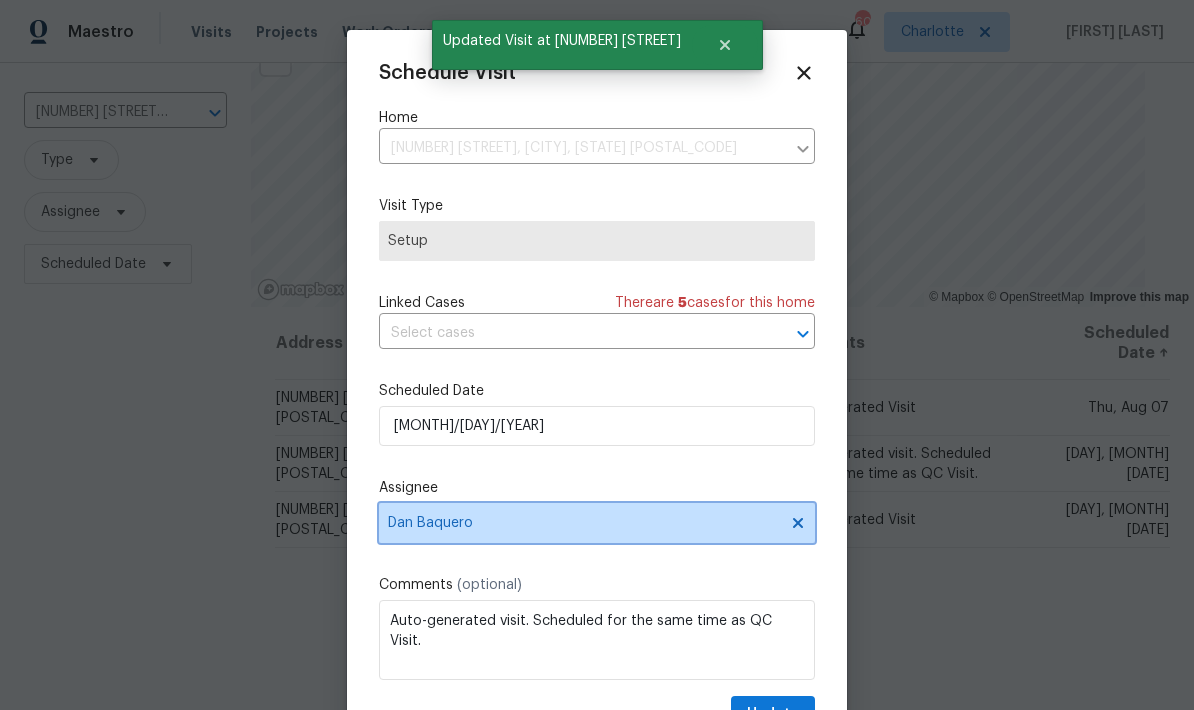 click 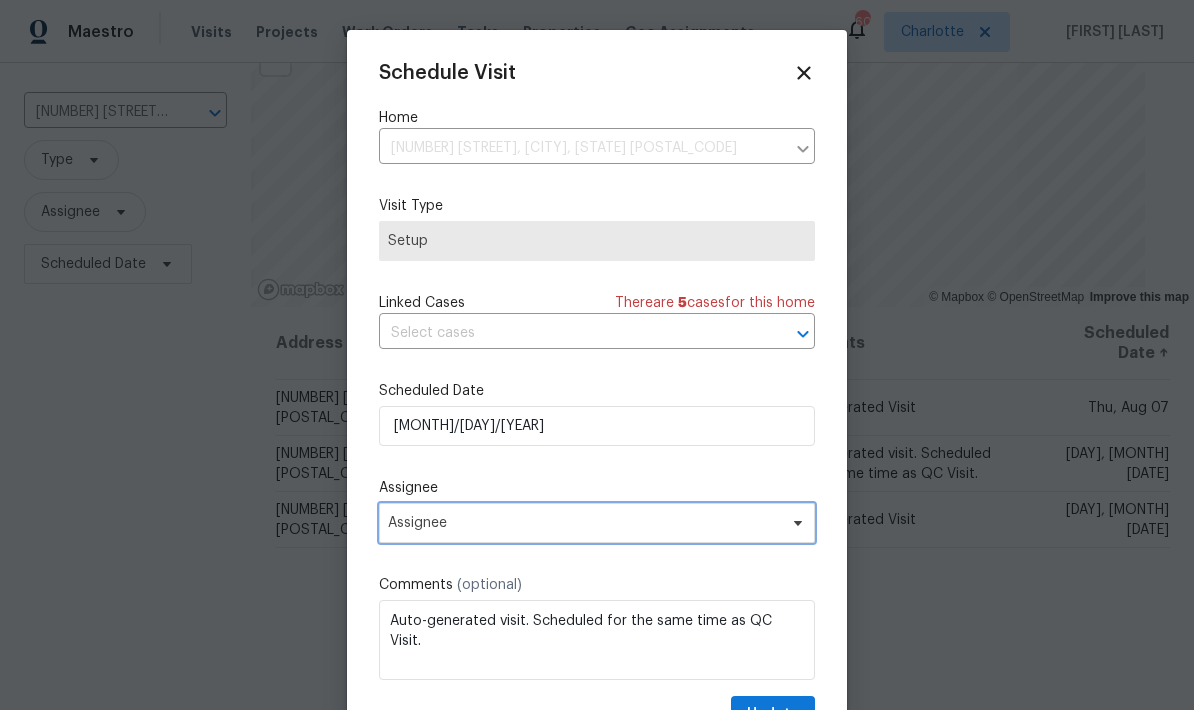 click on "Assignee" at bounding box center (584, 523) 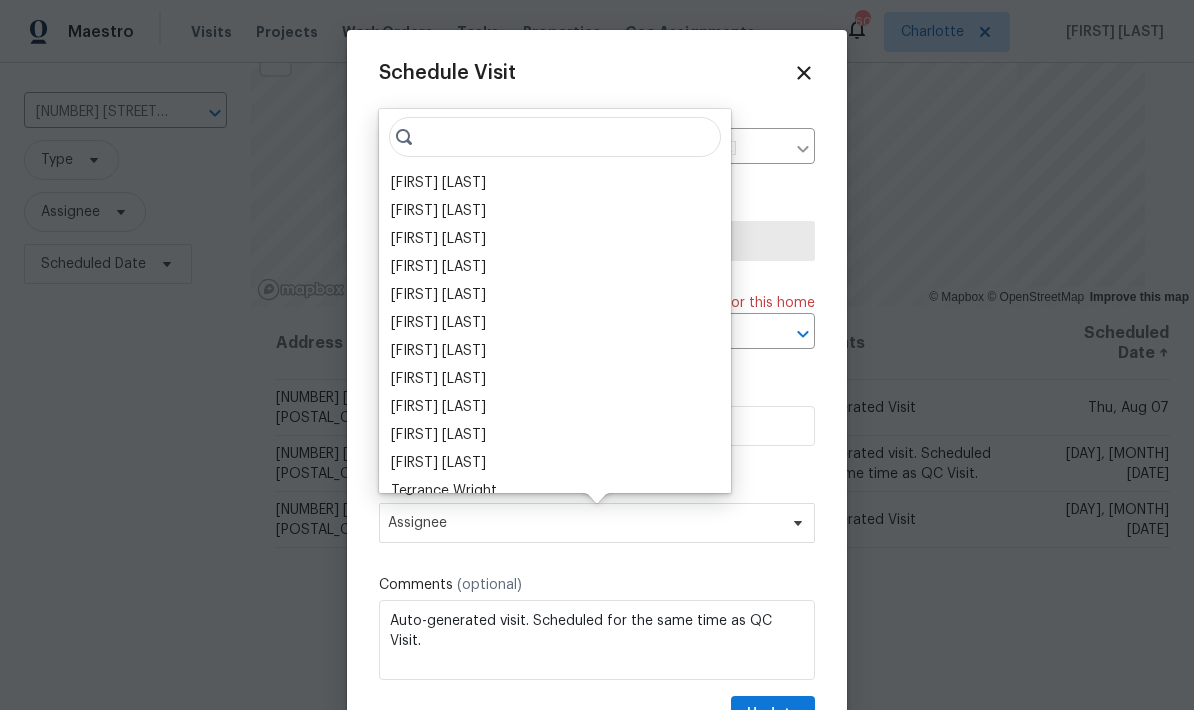 click on "[FIRST] [LAST]" at bounding box center (438, 183) 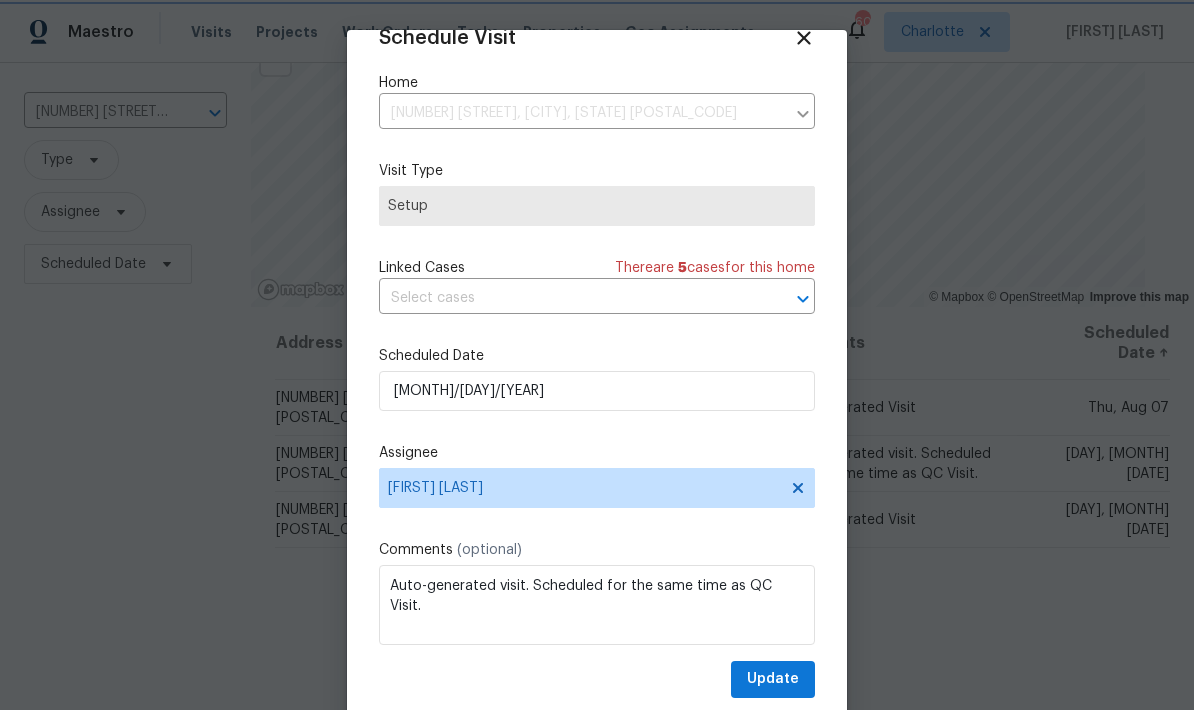 scroll, scrollTop: 39, scrollLeft: 0, axis: vertical 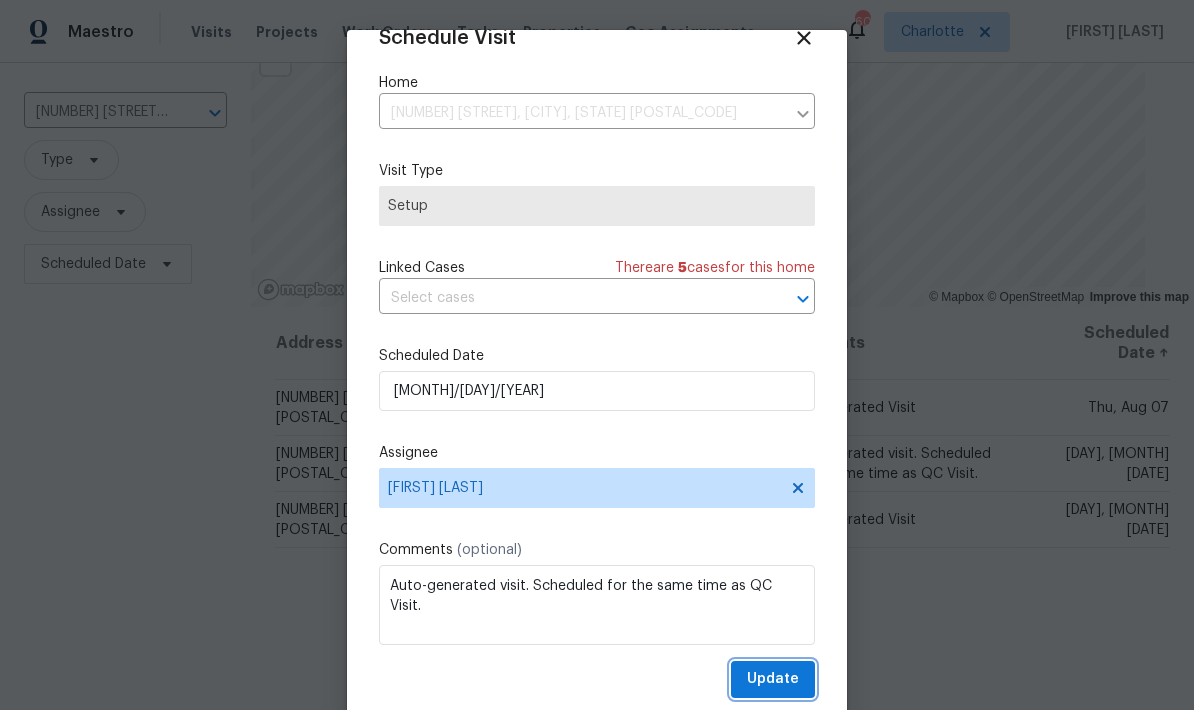 click on "Update" at bounding box center (773, 679) 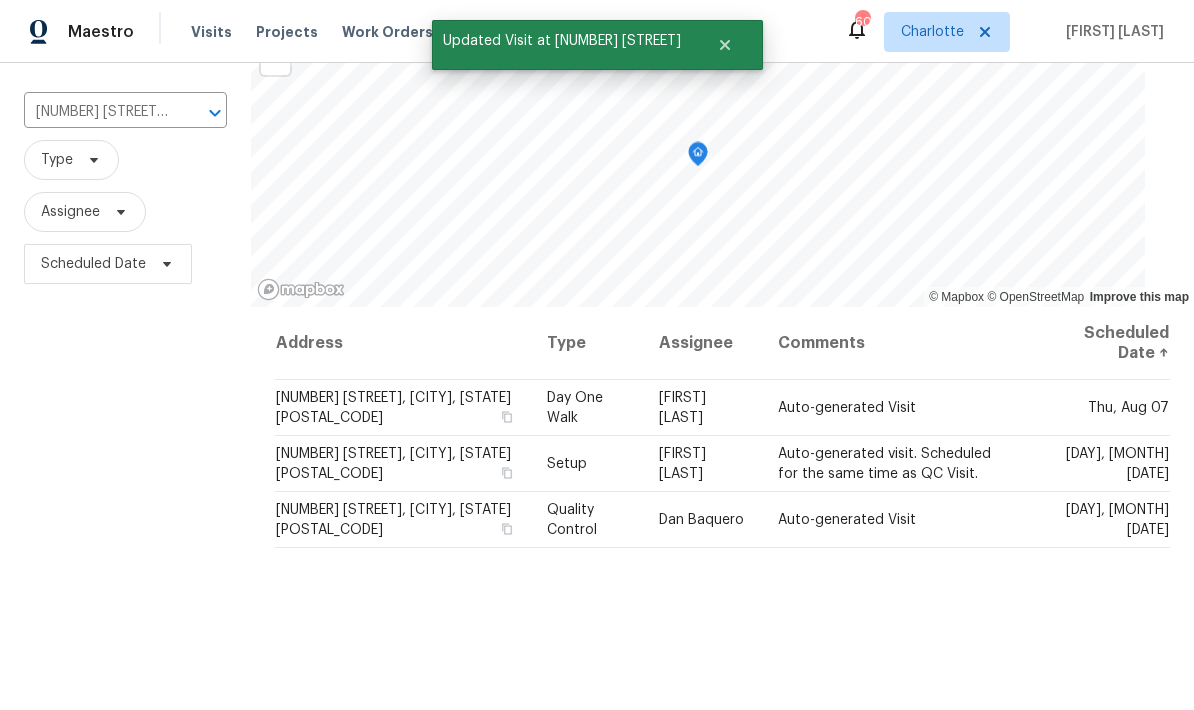 click at bounding box center (0, 0) 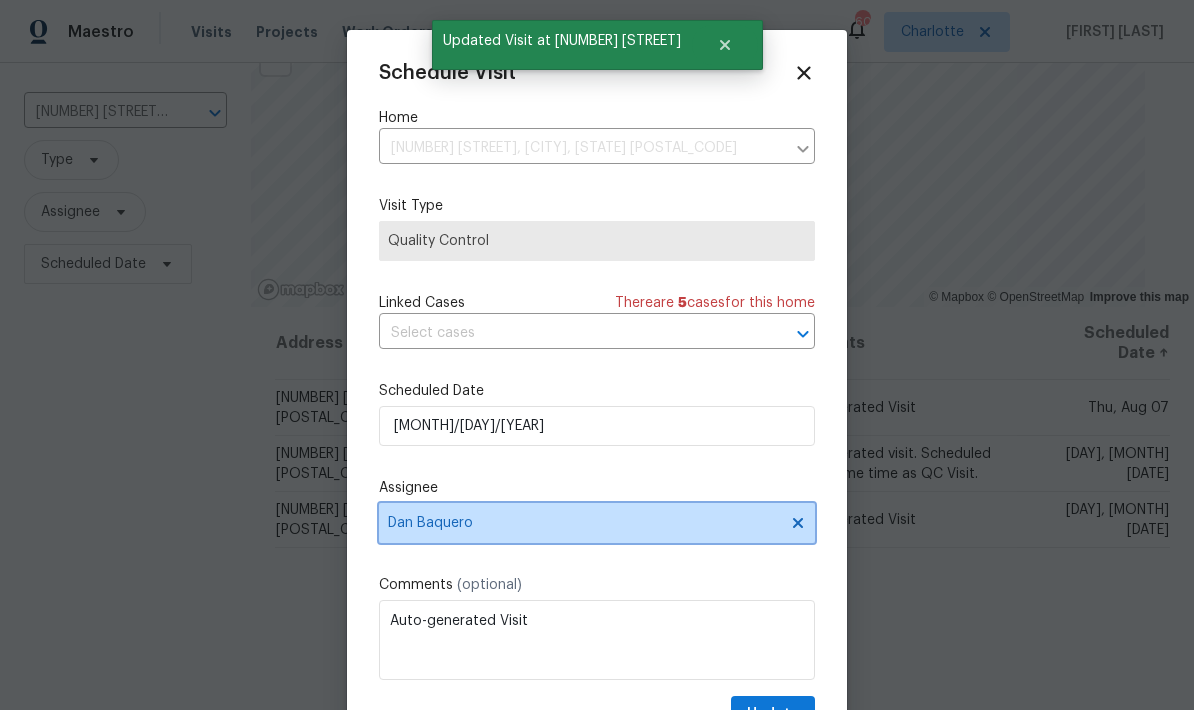 click 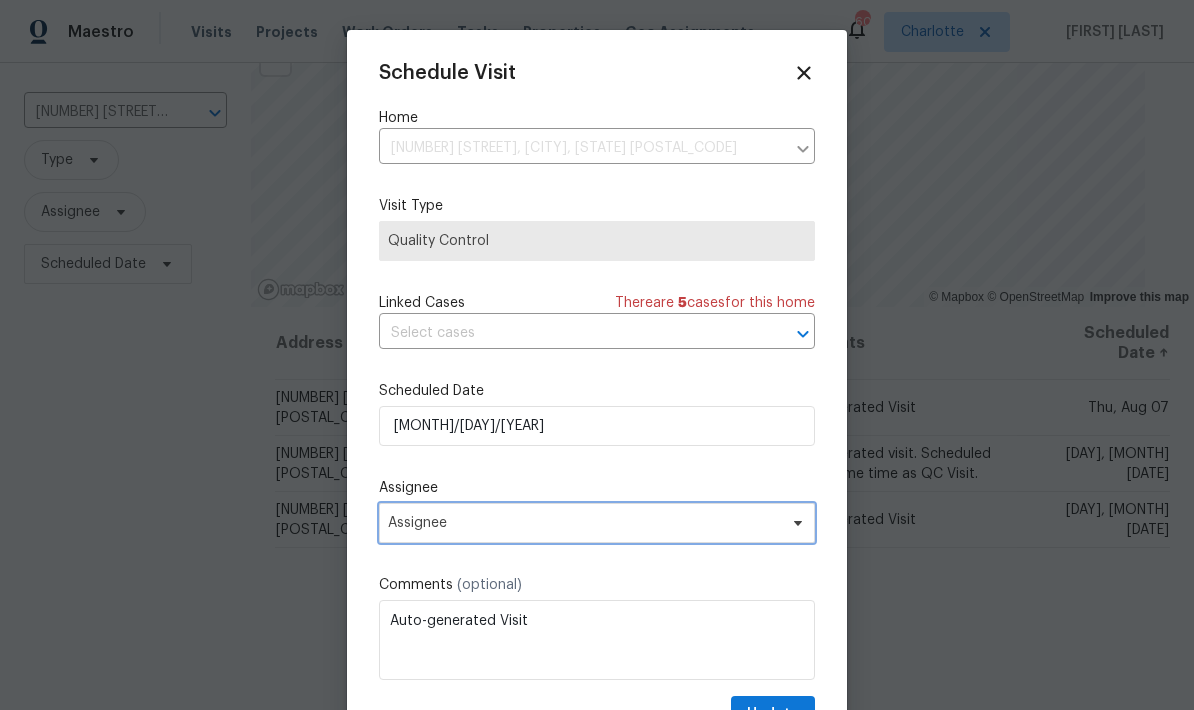 click on "Assignee" at bounding box center (597, 523) 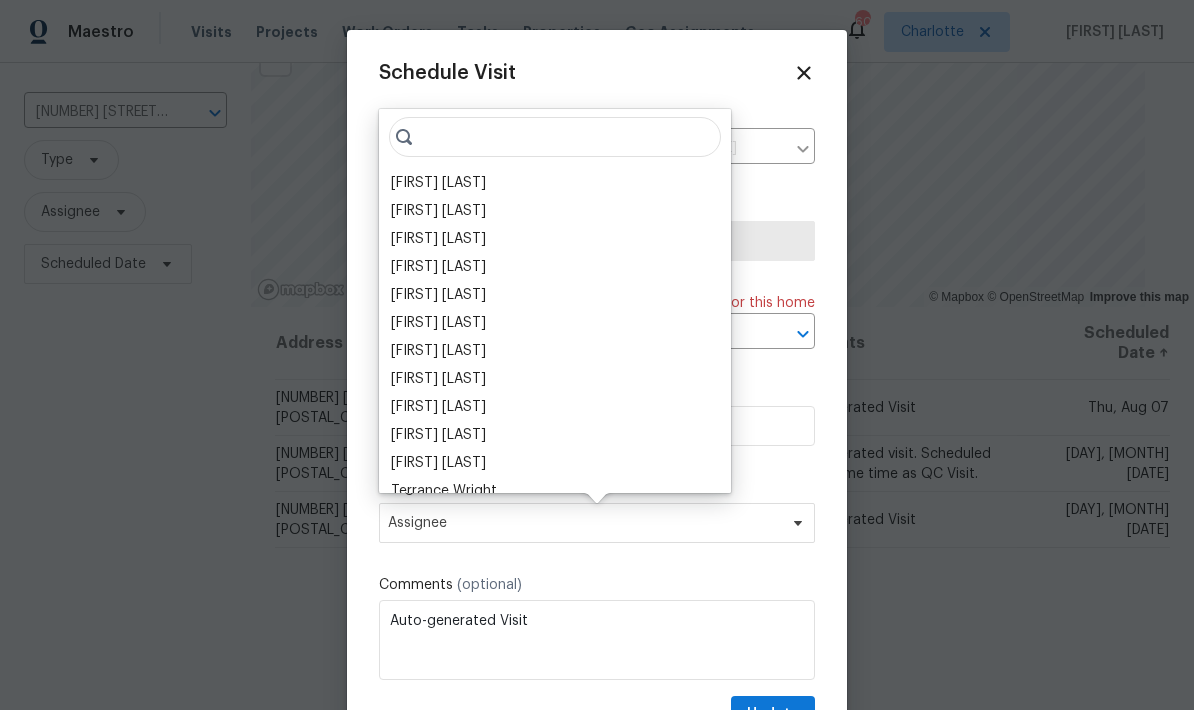 click on "[FIRST] [LAST]" at bounding box center (438, 183) 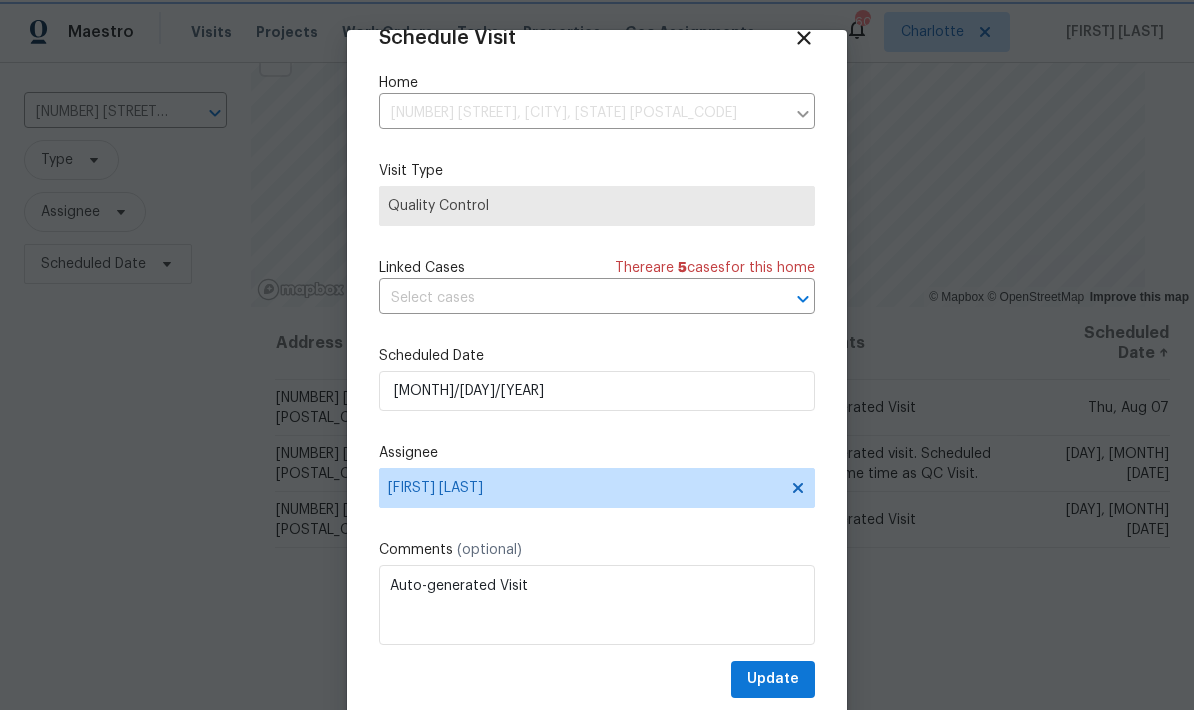 scroll, scrollTop: 39, scrollLeft: 0, axis: vertical 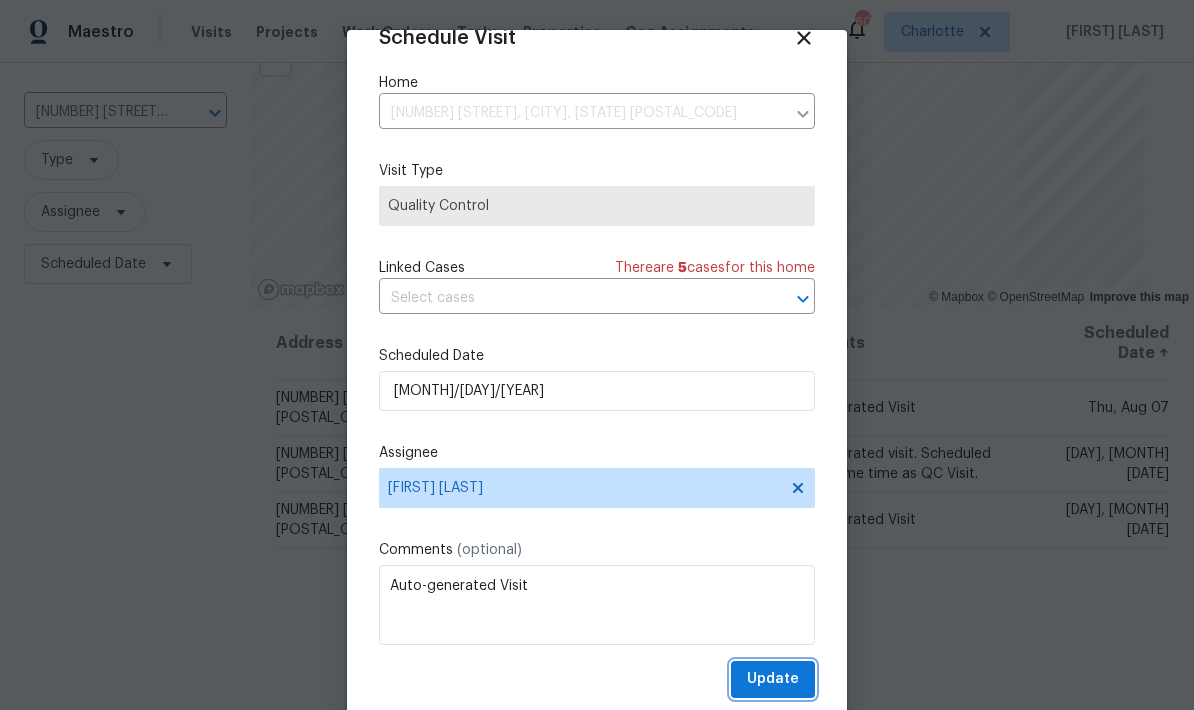 click on "Update" at bounding box center (773, 679) 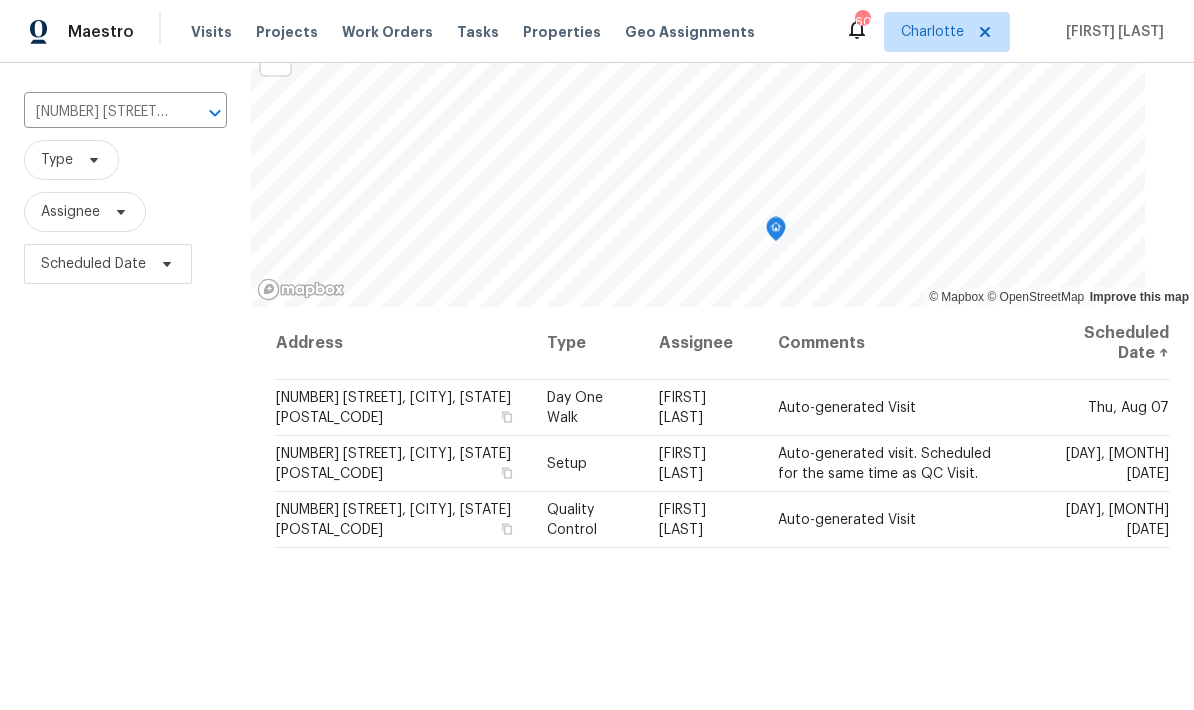 click 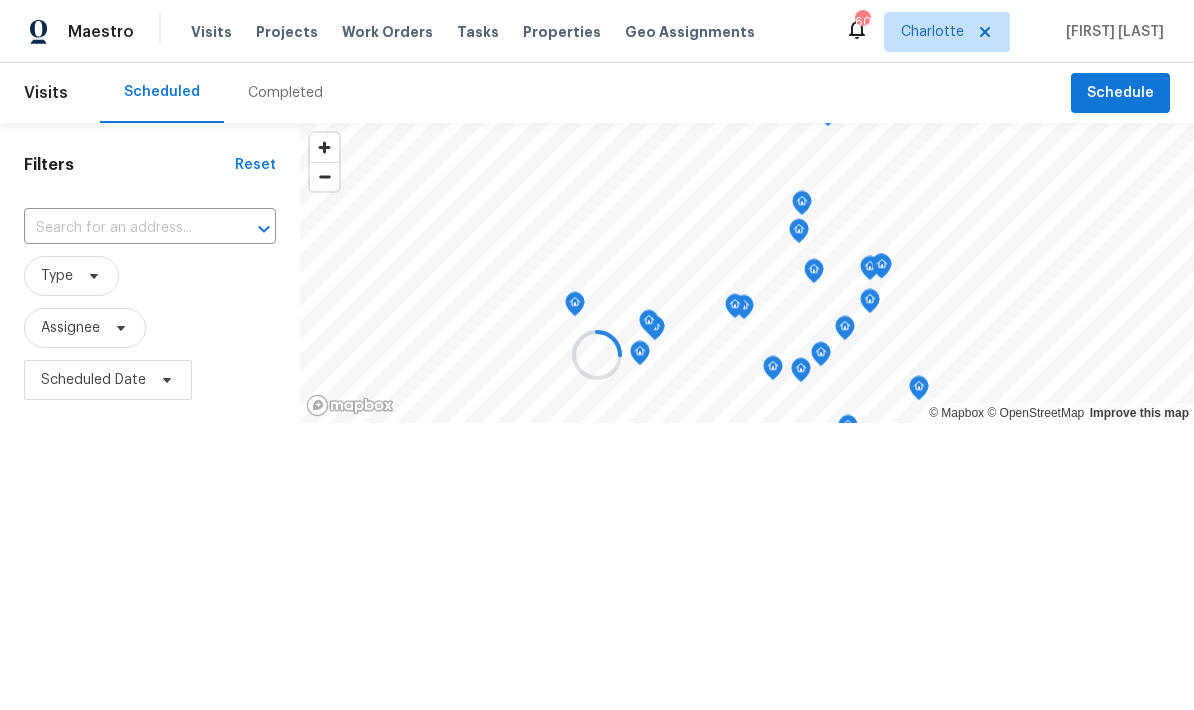 scroll, scrollTop: 0, scrollLeft: 0, axis: both 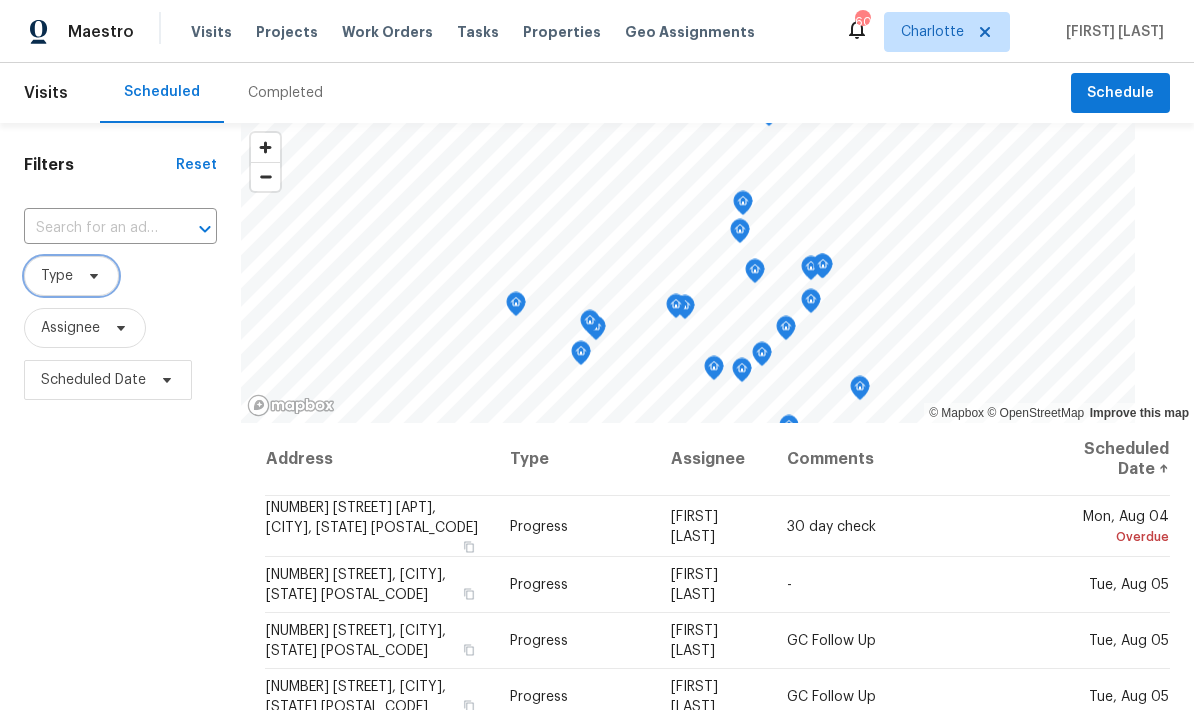 click on "Type" at bounding box center [57, 276] 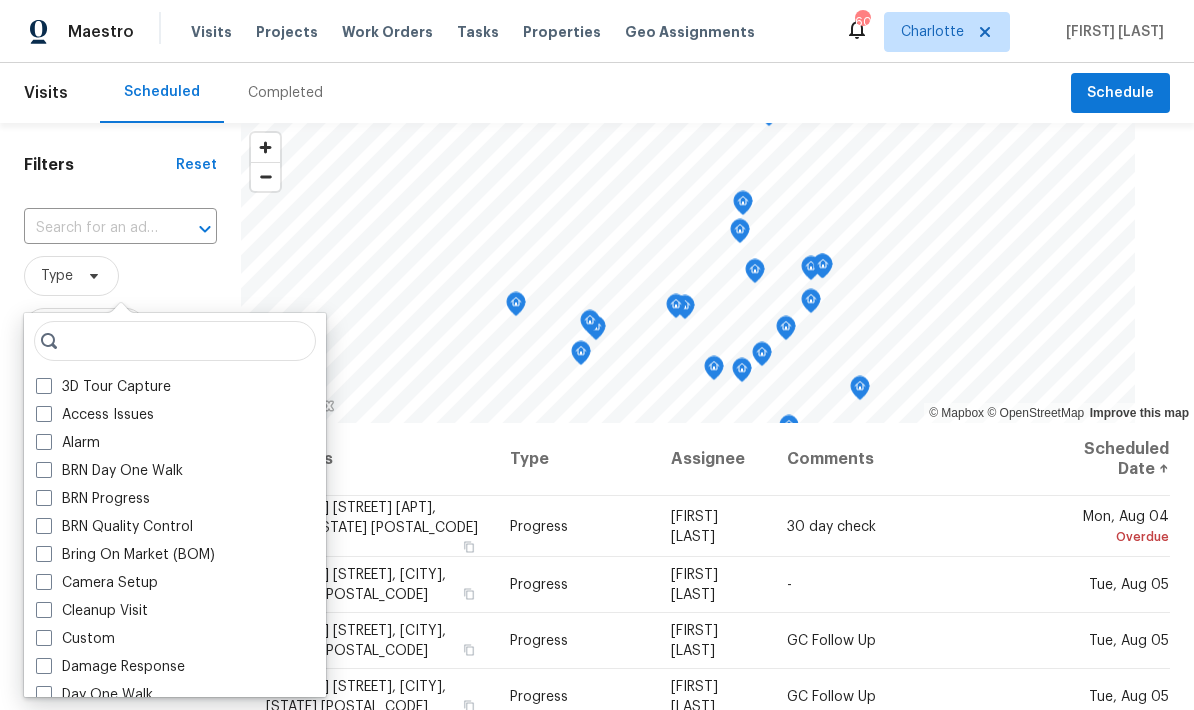 click on "Filters Reset ​ Type Assignee Scheduled Date" at bounding box center [120, 557] 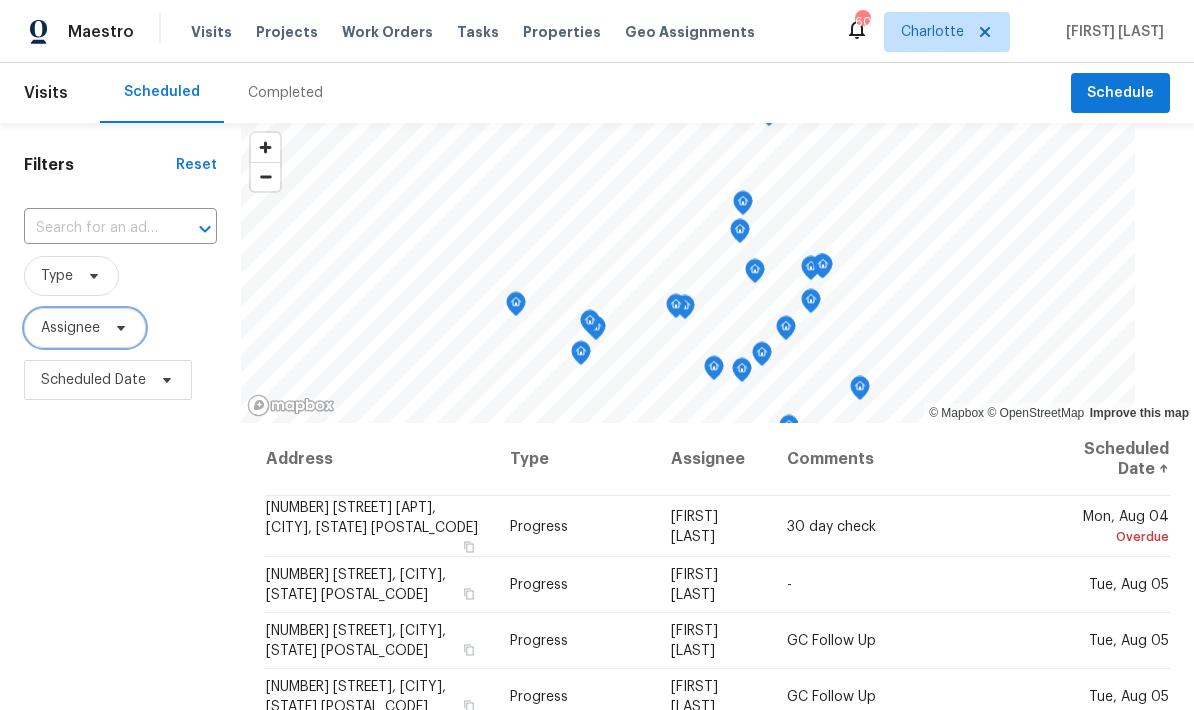 click on "Assignee" at bounding box center [70, 328] 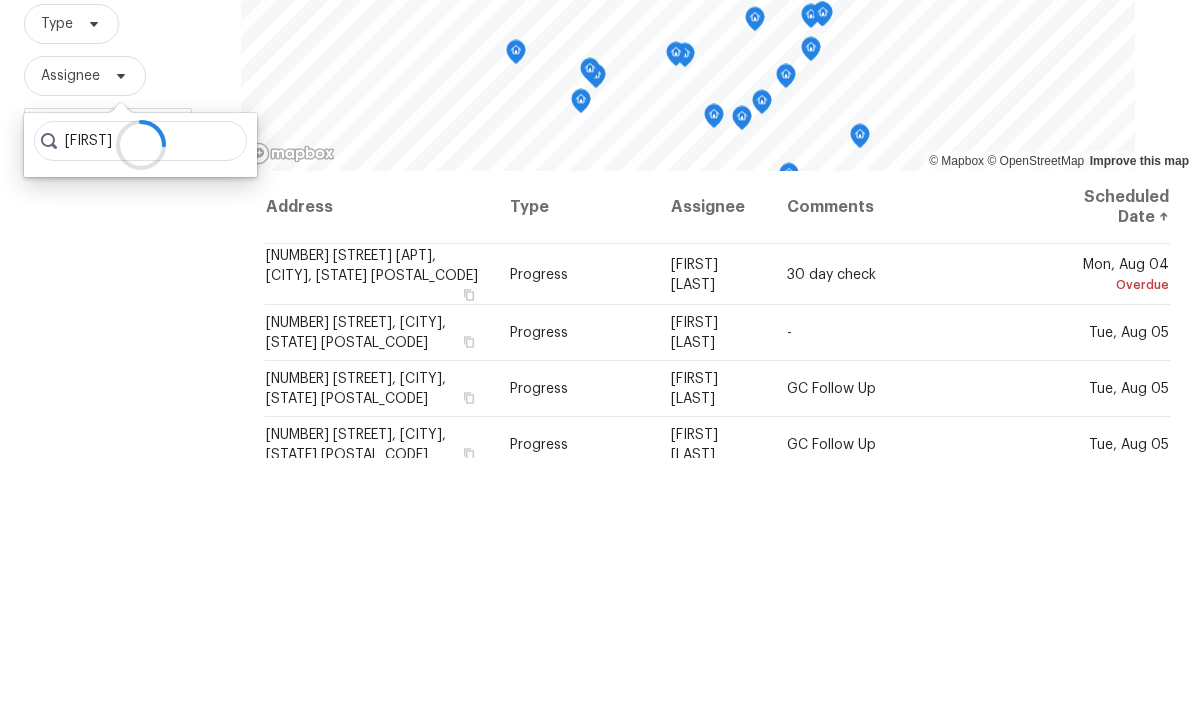 scroll, scrollTop: 80, scrollLeft: 0, axis: vertical 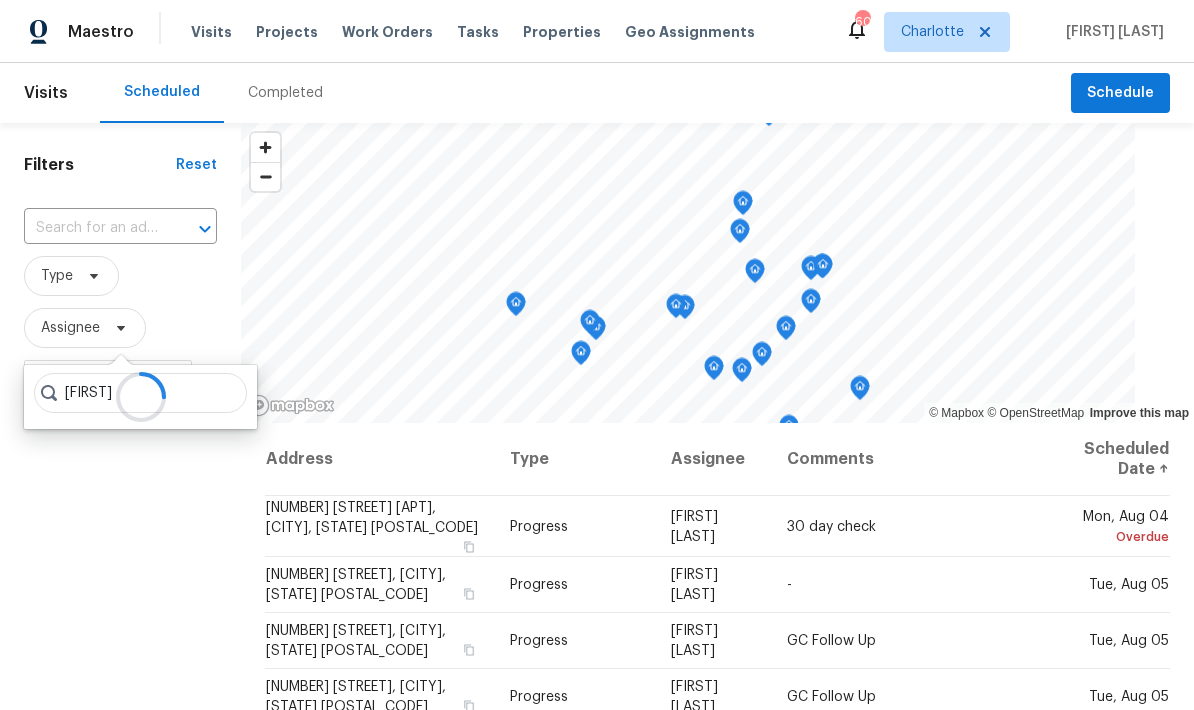 click 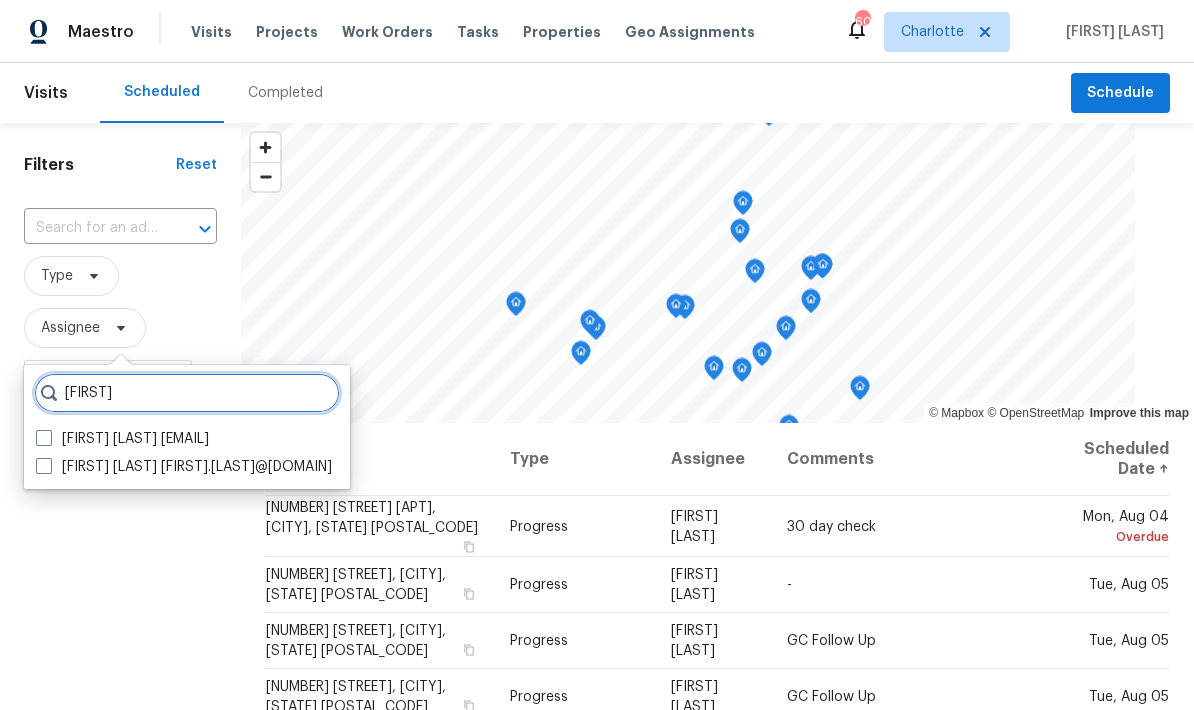 click on "[FIRST]" at bounding box center [187, 393] 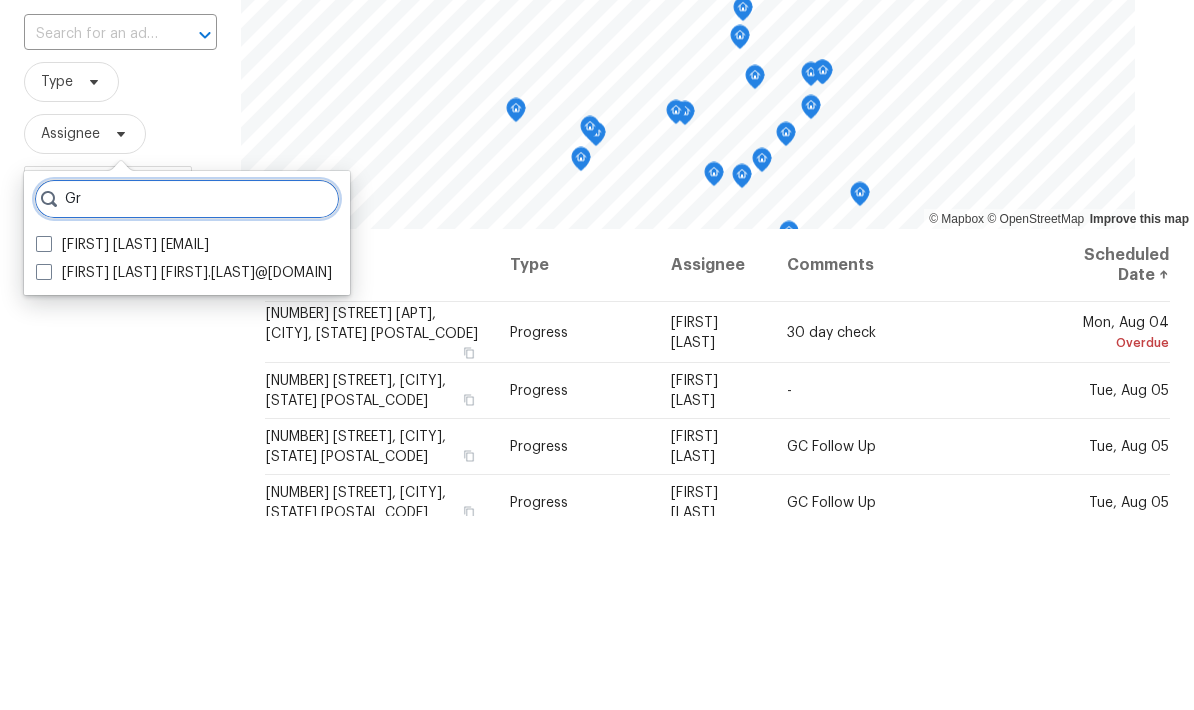 type on "G" 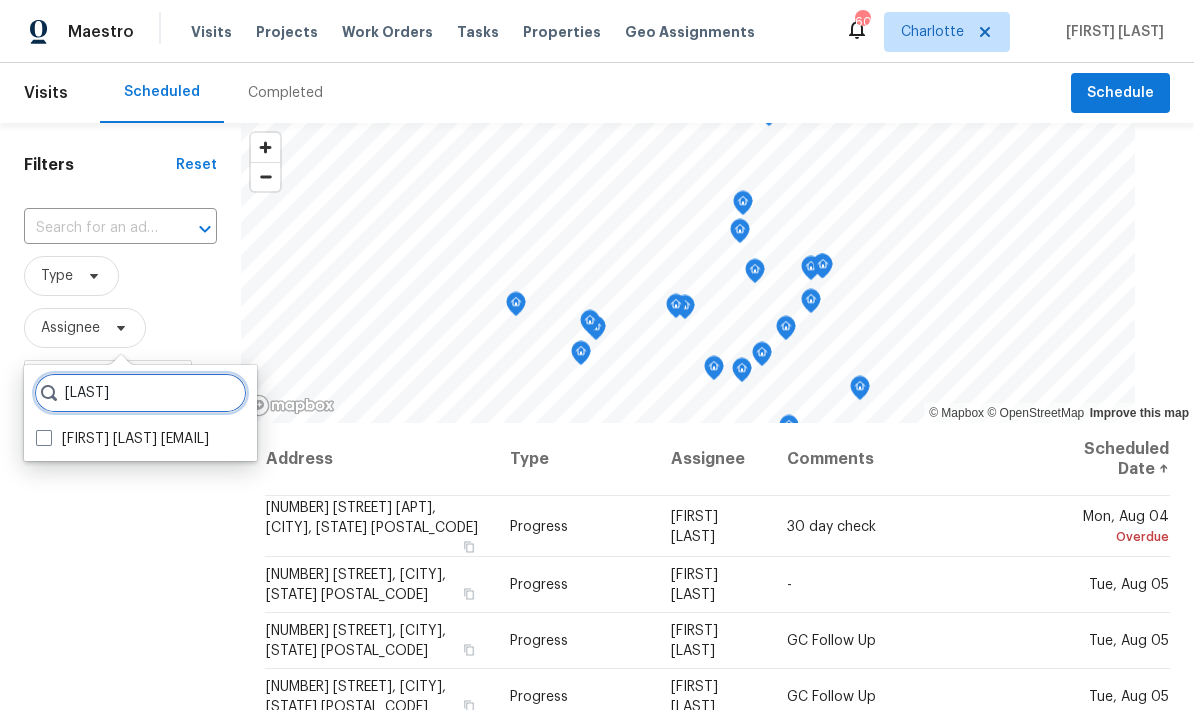 type on "[LAST]" 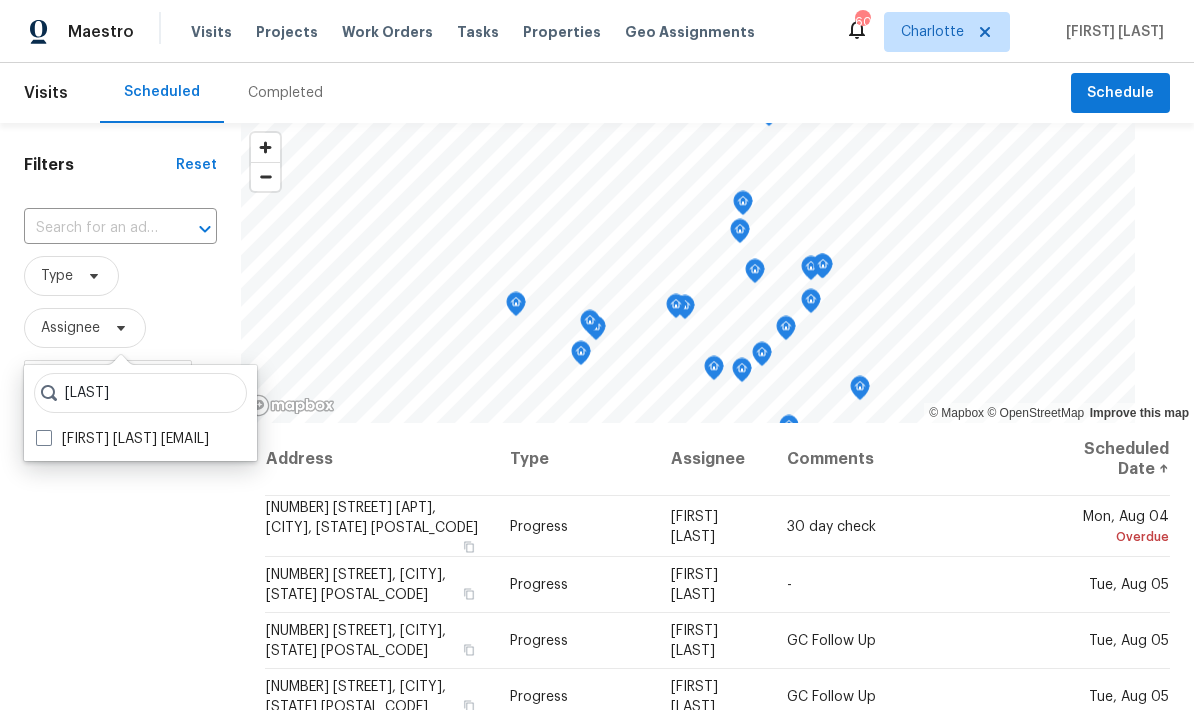 click at bounding box center [44, 438] 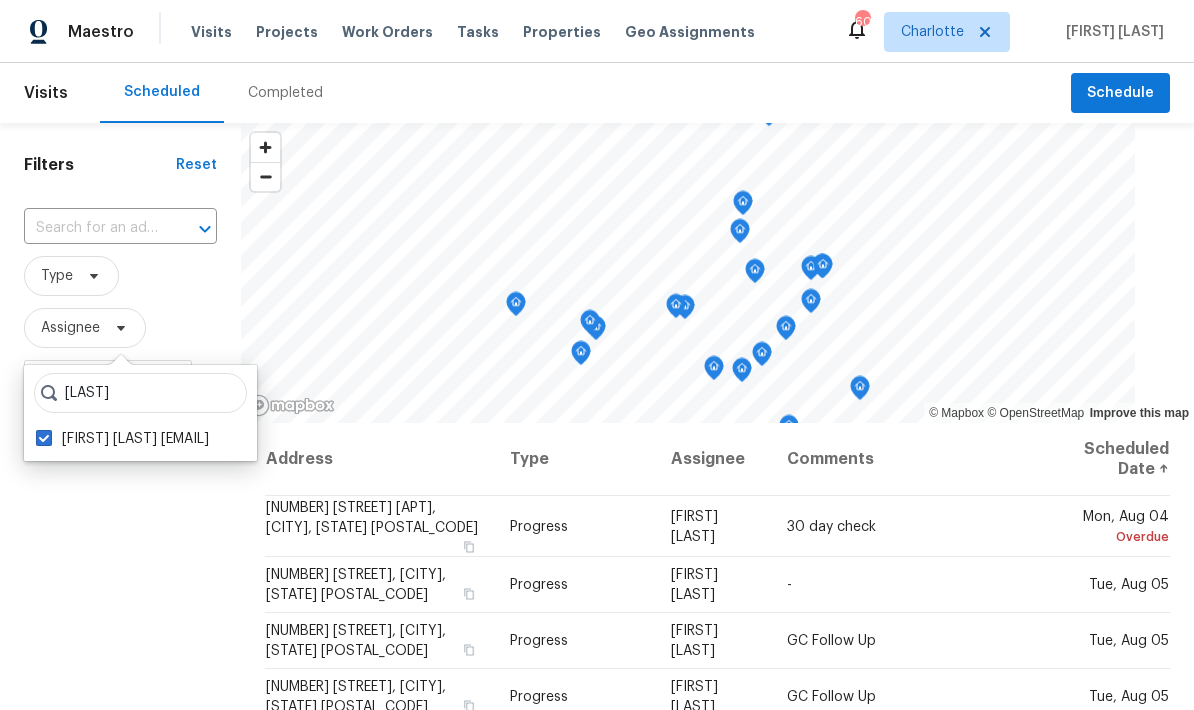 checkbox on "true" 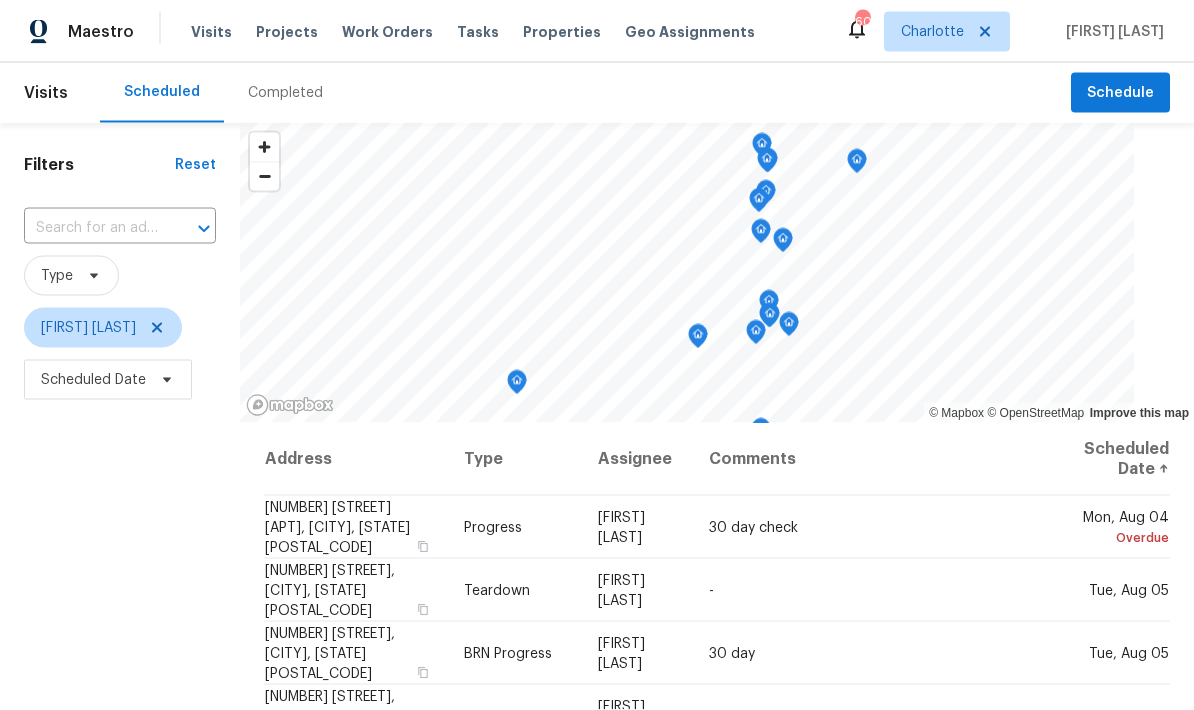 scroll, scrollTop: 8, scrollLeft: 0, axis: vertical 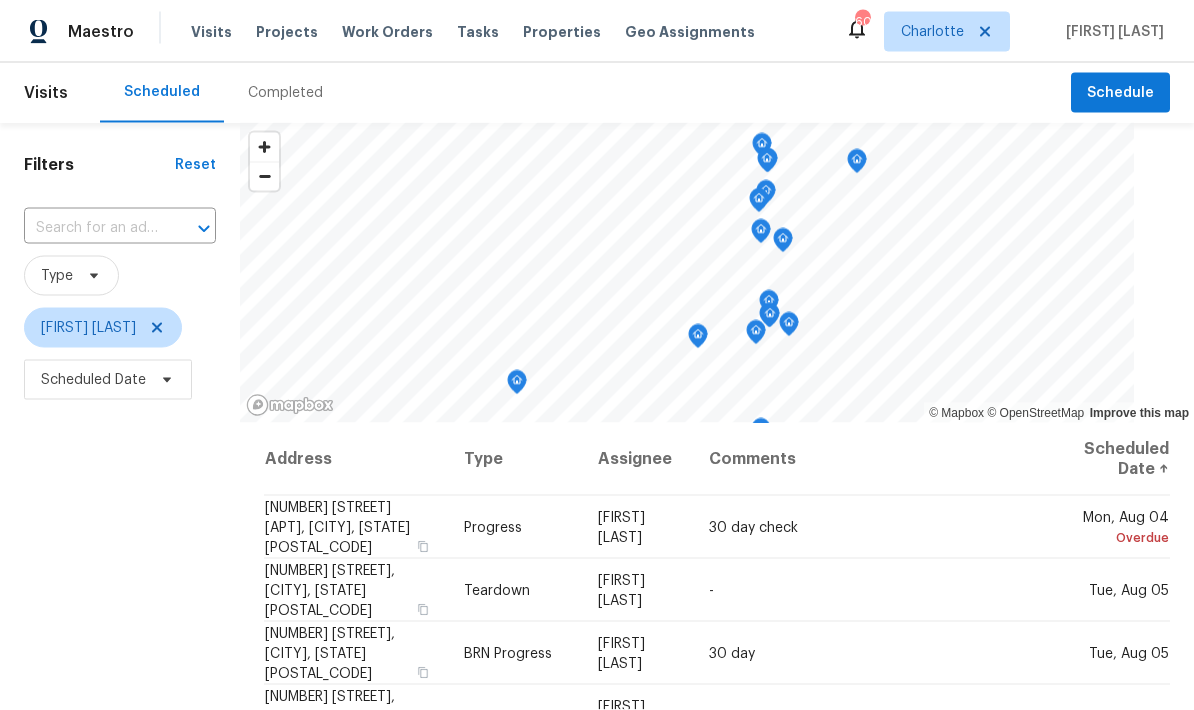 click 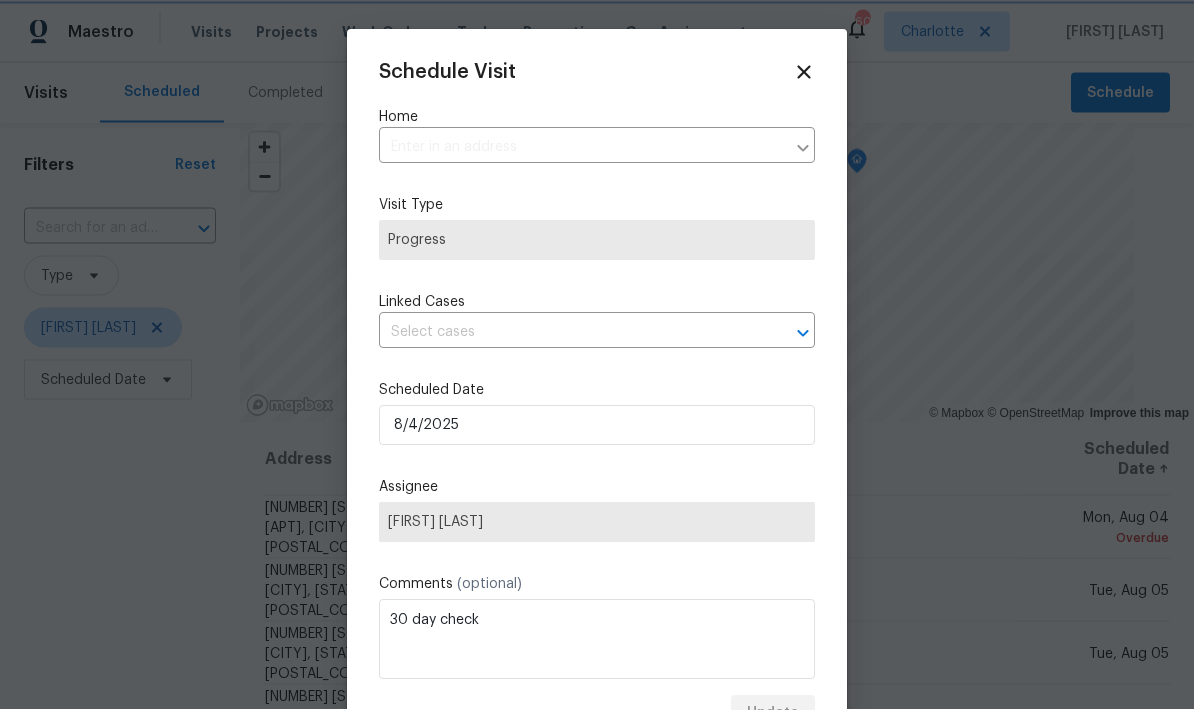 scroll, scrollTop: 9, scrollLeft: 0, axis: vertical 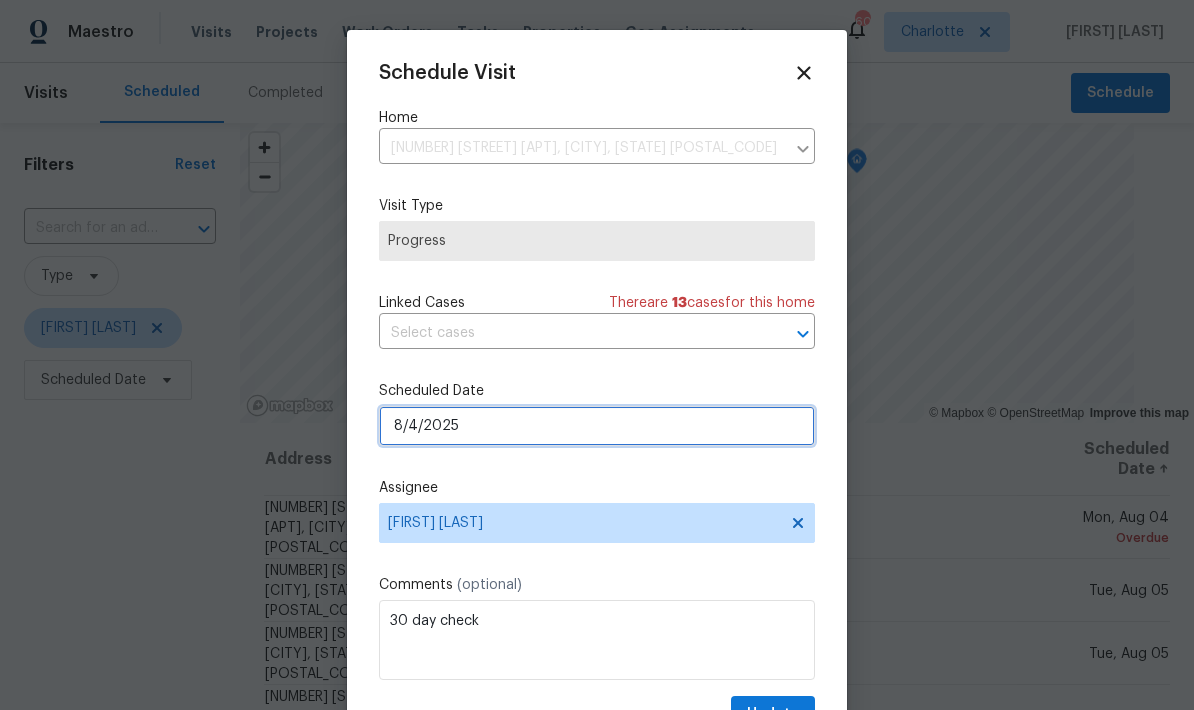 click on "8/4/2025" at bounding box center (597, 426) 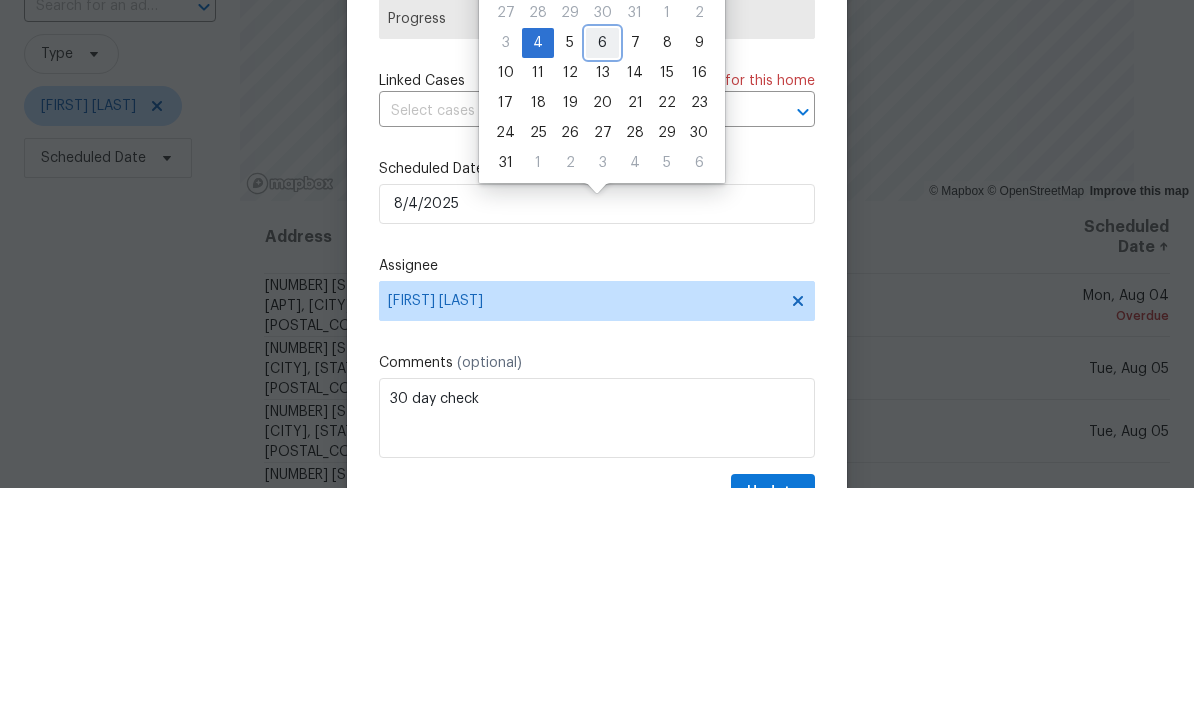 click on "6" at bounding box center (602, 265) 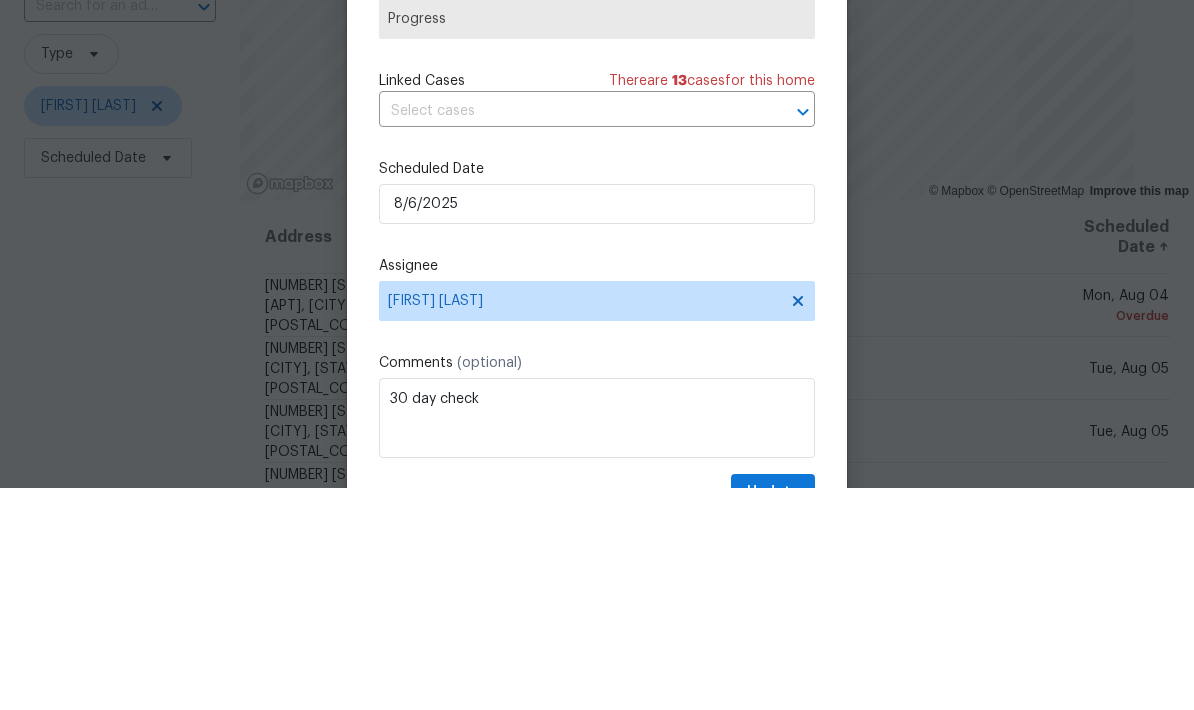 scroll, scrollTop: 80, scrollLeft: 0, axis: vertical 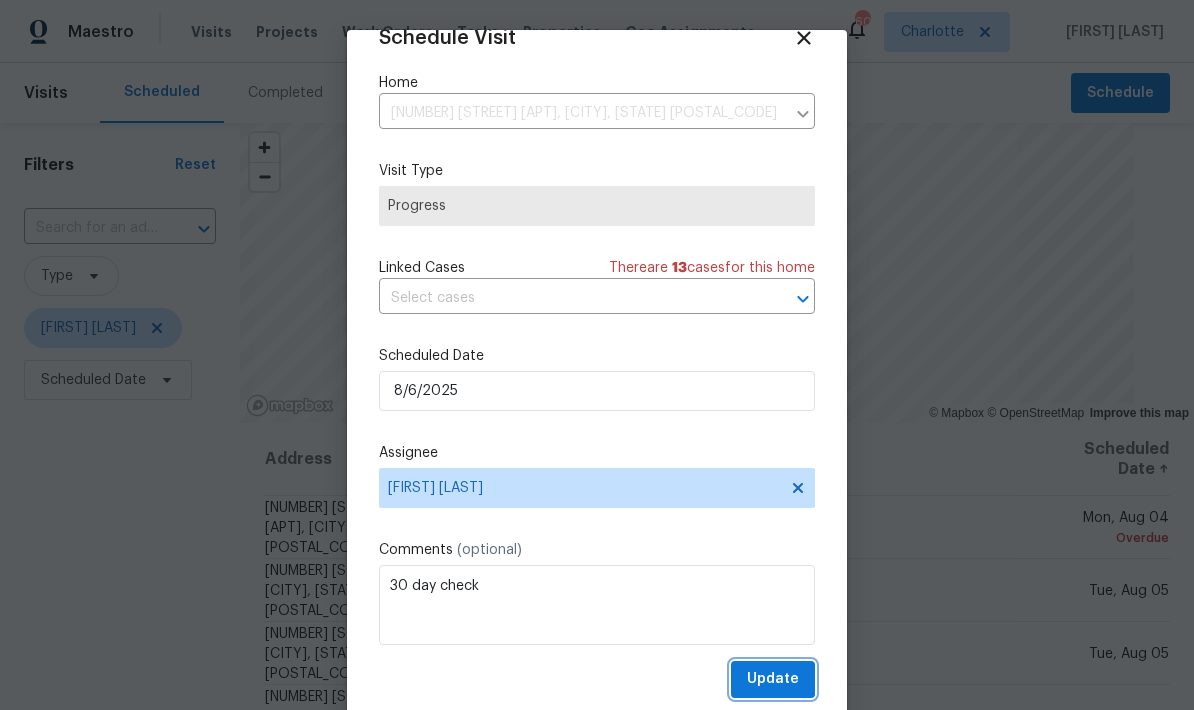click on "Update" at bounding box center [773, 679] 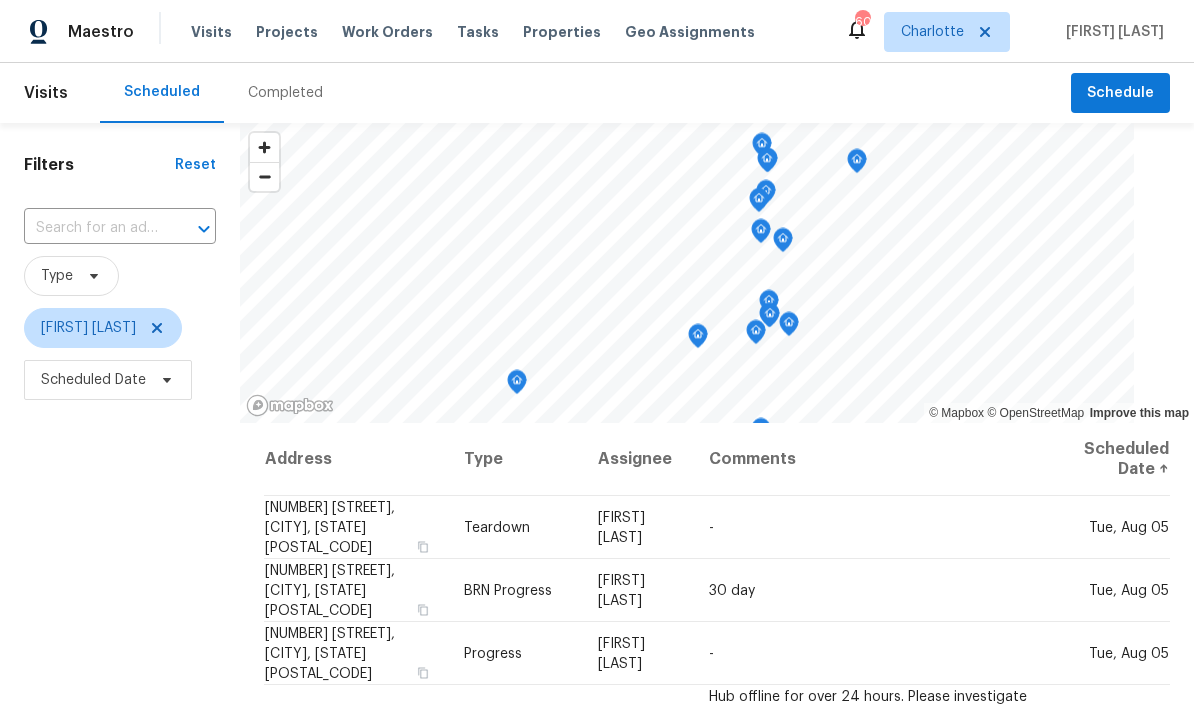 scroll, scrollTop: 80, scrollLeft: 0, axis: vertical 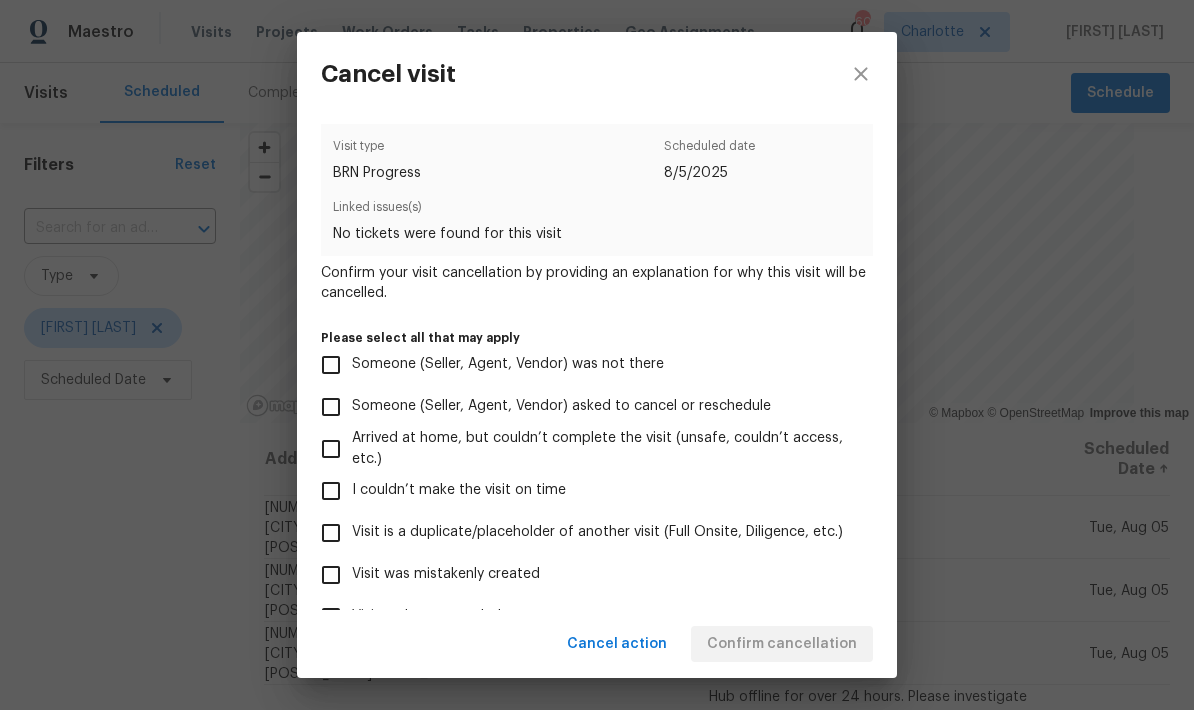 click on "Visit was mistakenly created" at bounding box center (331, 575) 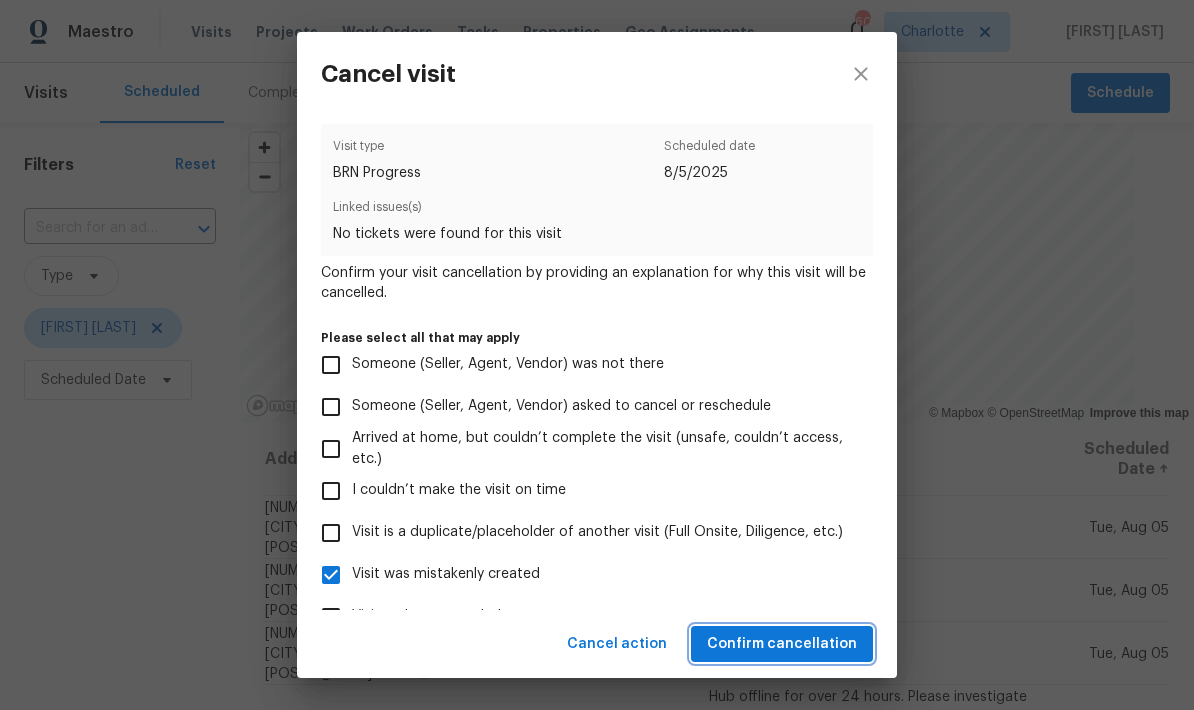 click on "Confirm cancellation" at bounding box center (782, 644) 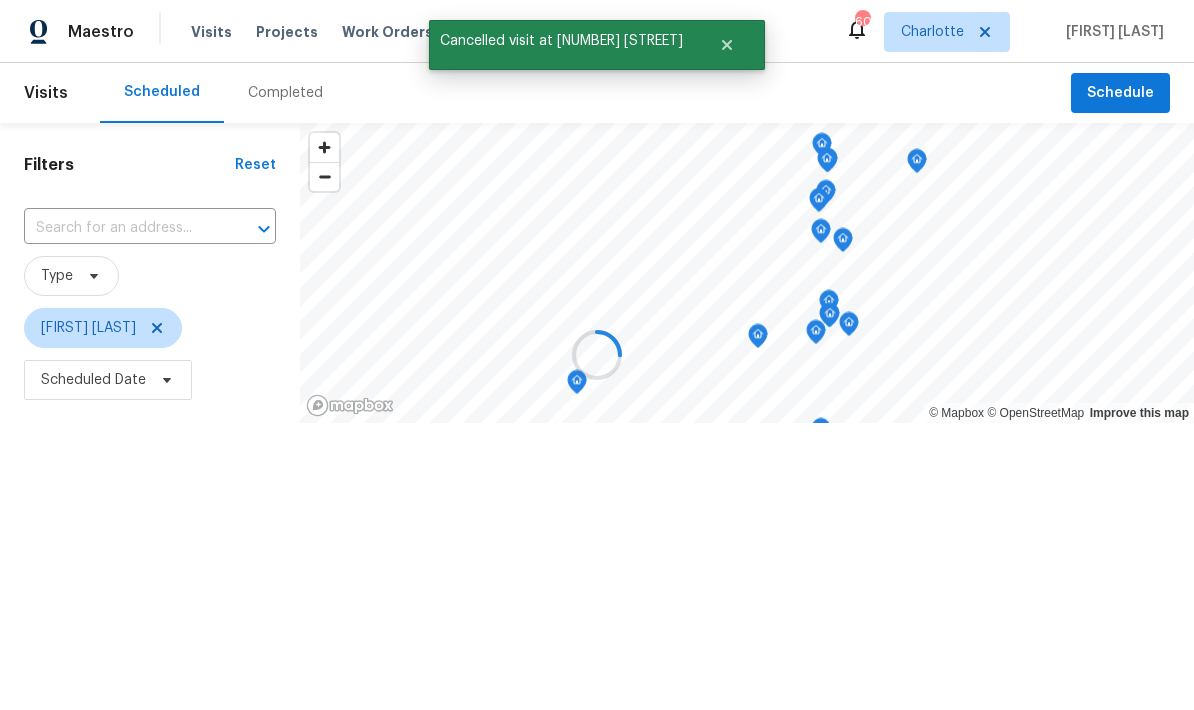scroll, scrollTop: 0, scrollLeft: 0, axis: both 